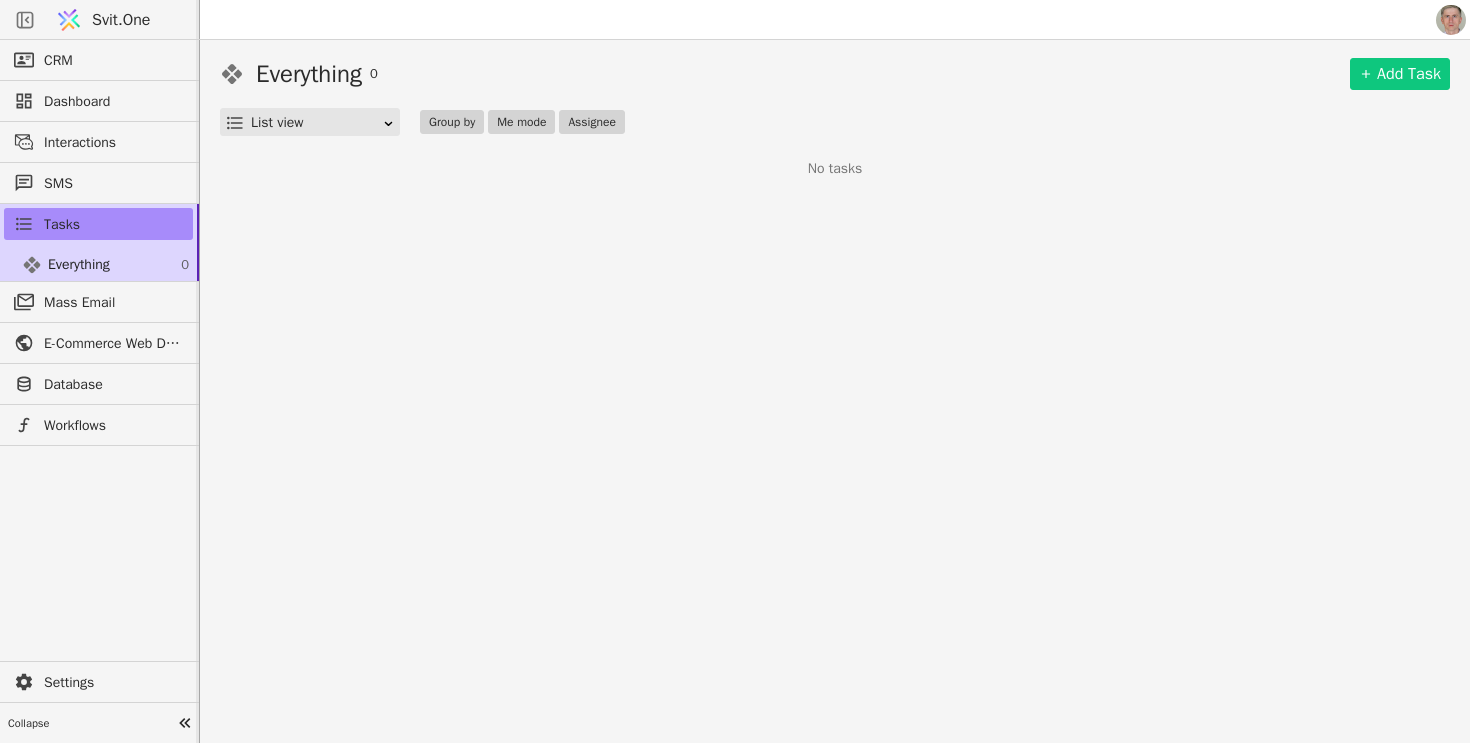 scroll, scrollTop: 0, scrollLeft: 0, axis: both 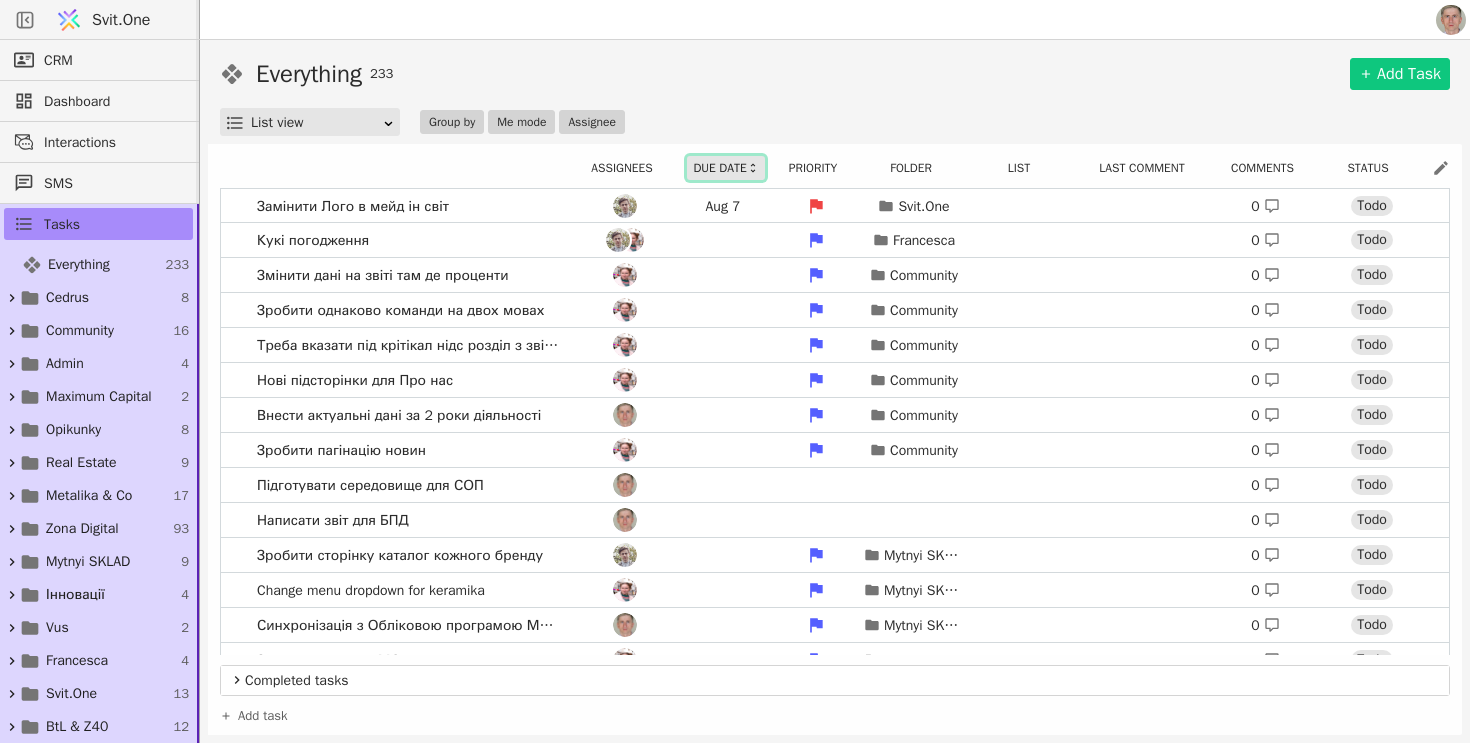 click on "Due date" at bounding box center (725, 168) 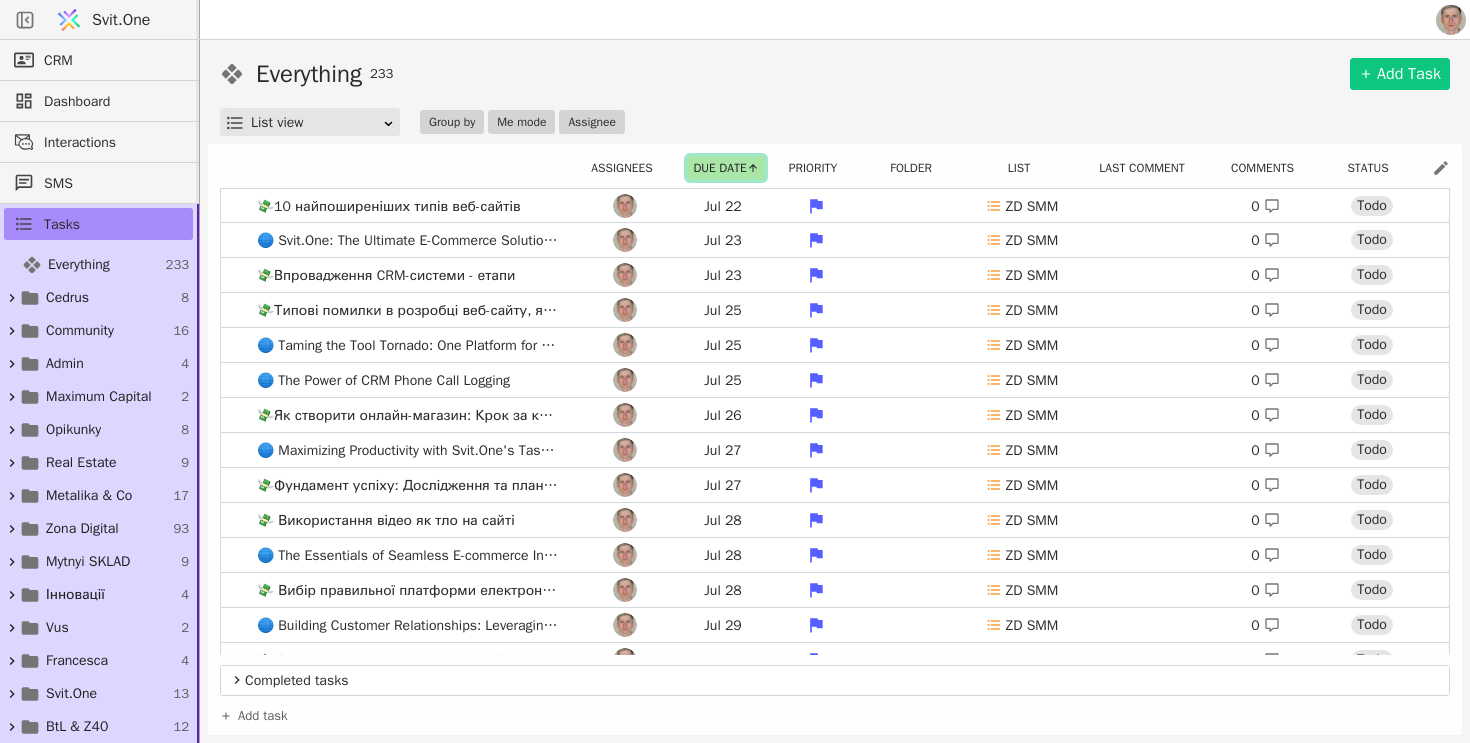 click on "Due date" at bounding box center (725, 168) 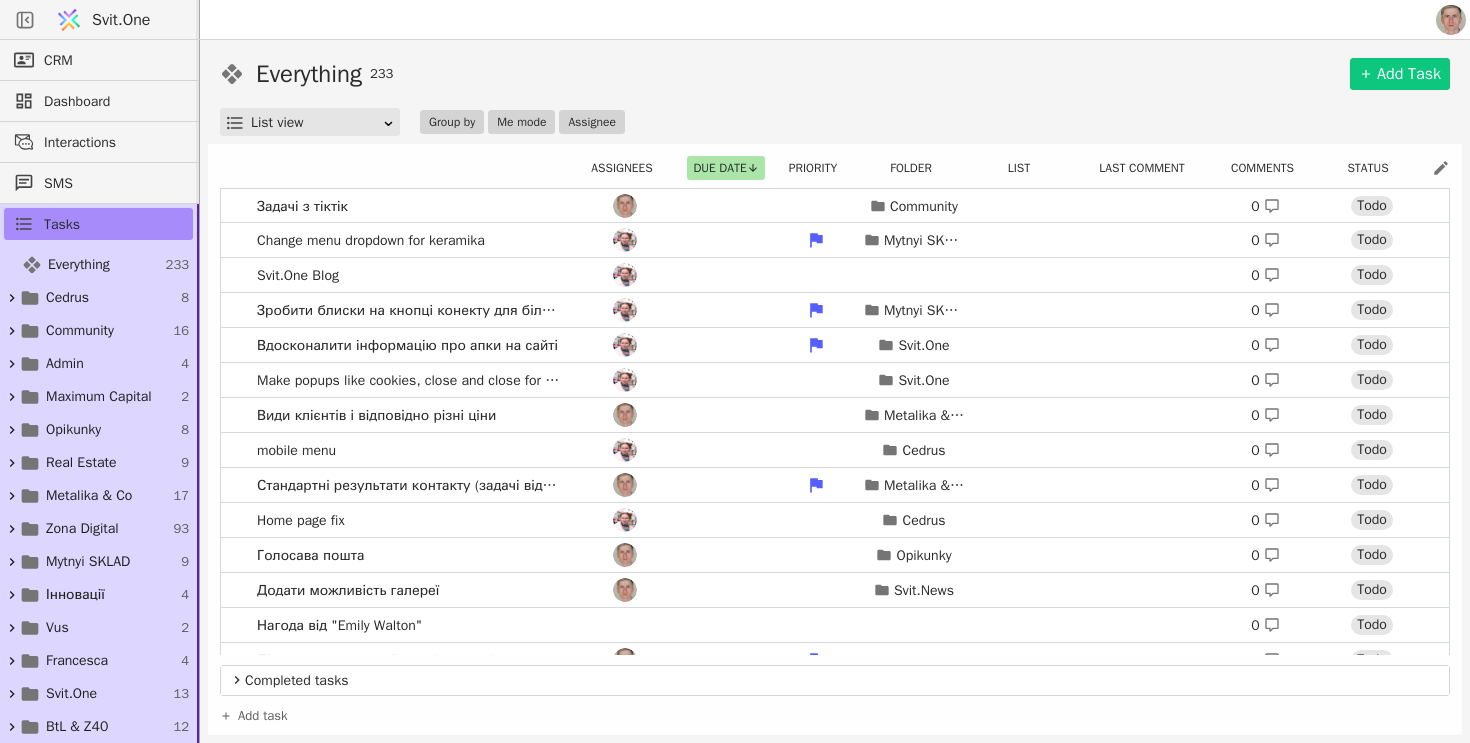 click on "Assignees Due date Priority Folder List Last comment Comments Status Задачі з тіктік Community 0   Todo Change menu dropdown for keramika Mytnyi SKLAD 0   Todo Svit.One Blog 0   Todo Зробити блиски на кнопці конекту для більшої візуальності Mytnyi SKLAD 0   Todo Вдосконалити інформацію про апки на сайті Svit.One 0   Todo Make popups like cookies, close and close for all time Svit.One 0   Todo Види клієнтів і відповідно різні ціни Metalika & Co 0   Todo mobile menu Cedrus 0   Todo Стандартні результати контакту (задачі відповідно) Metalika & Co 0   Todo Home page fix Cedrus 0   Todo Голосава пошта Opikunky 0   Todo Додати можливість галереї Svit.News 0   Todo Нагода від "Emily Walton" 0   Todo Підготуватися до вайберу інтеграція 0   Todo Metalika & Co 0   Todo 0" at bounding box center [835, 441] 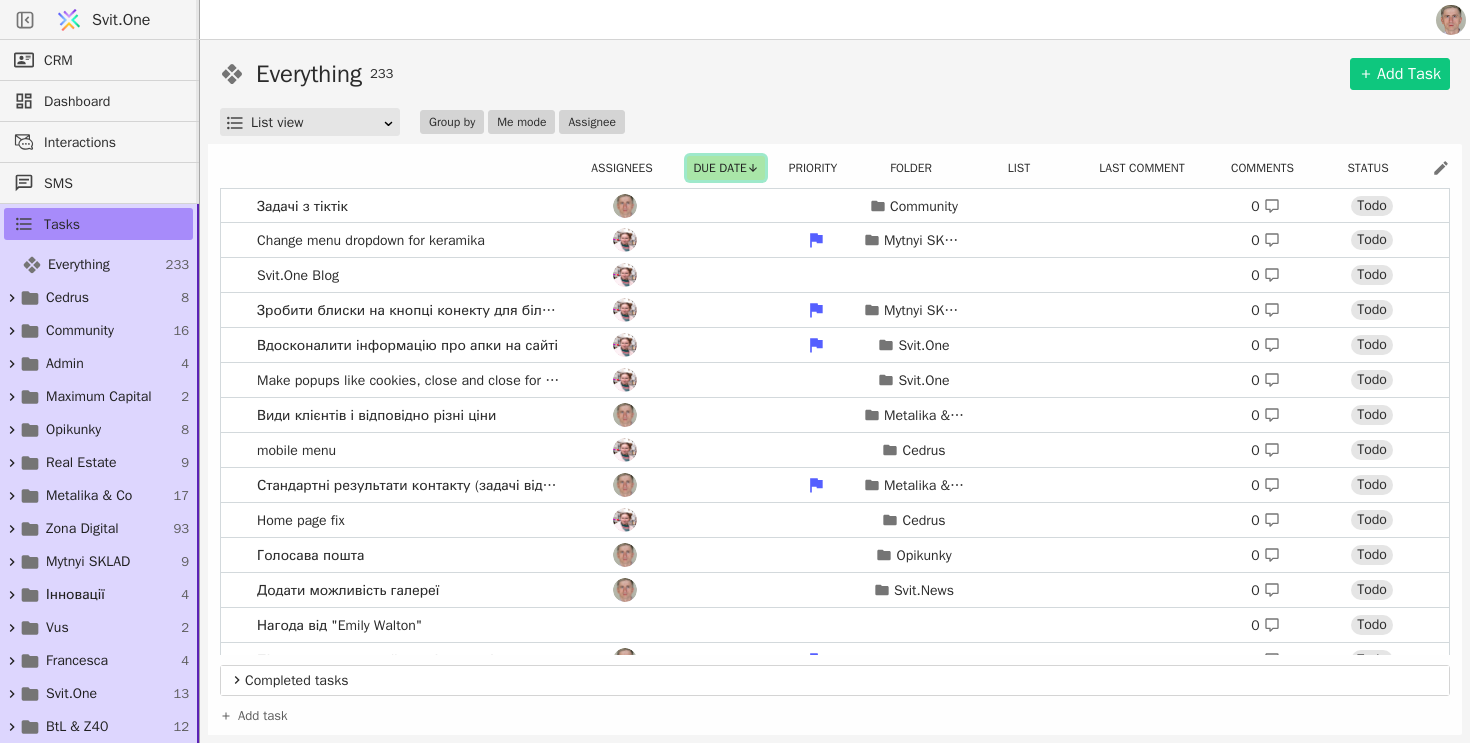 click on "Due date" at bounding box center (725, 168) 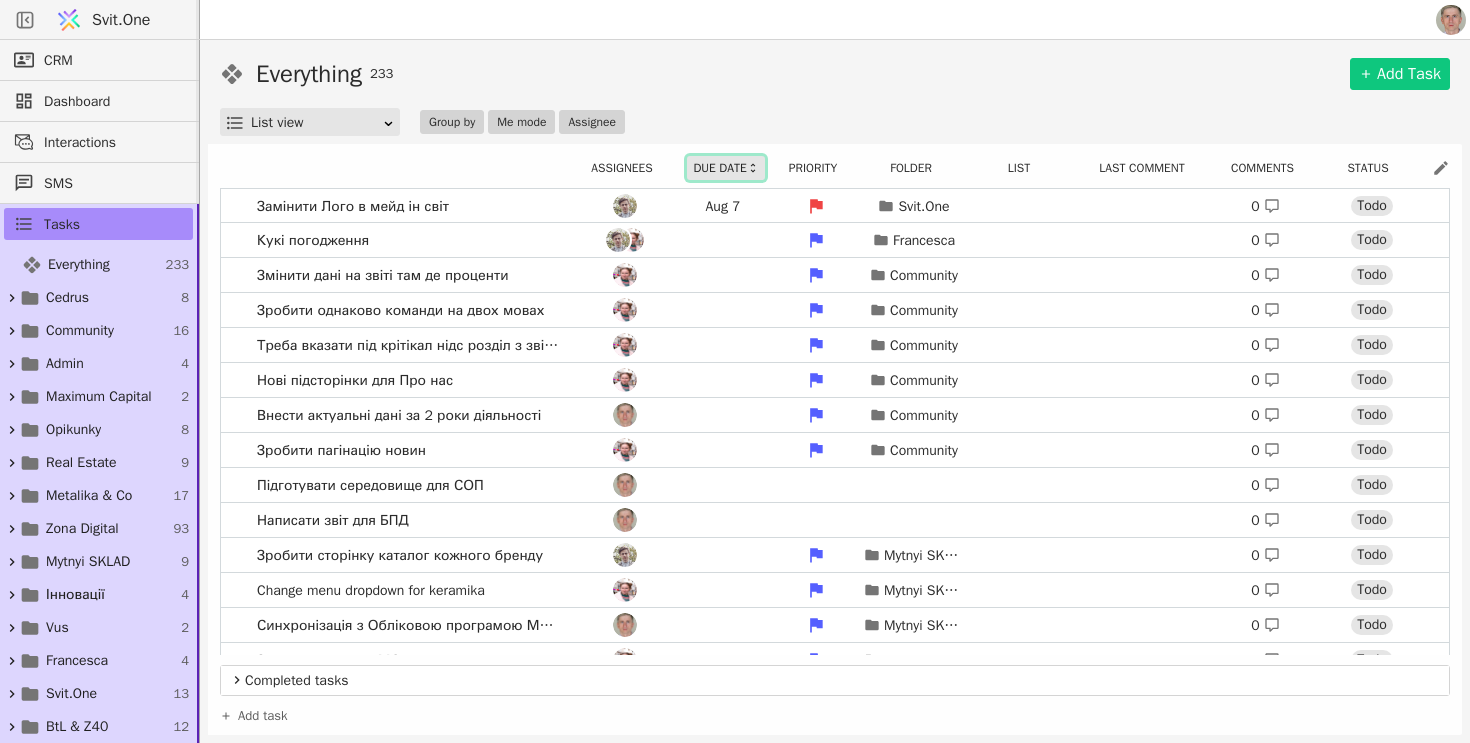 click on "Due date" at bounding box center [725, 168] 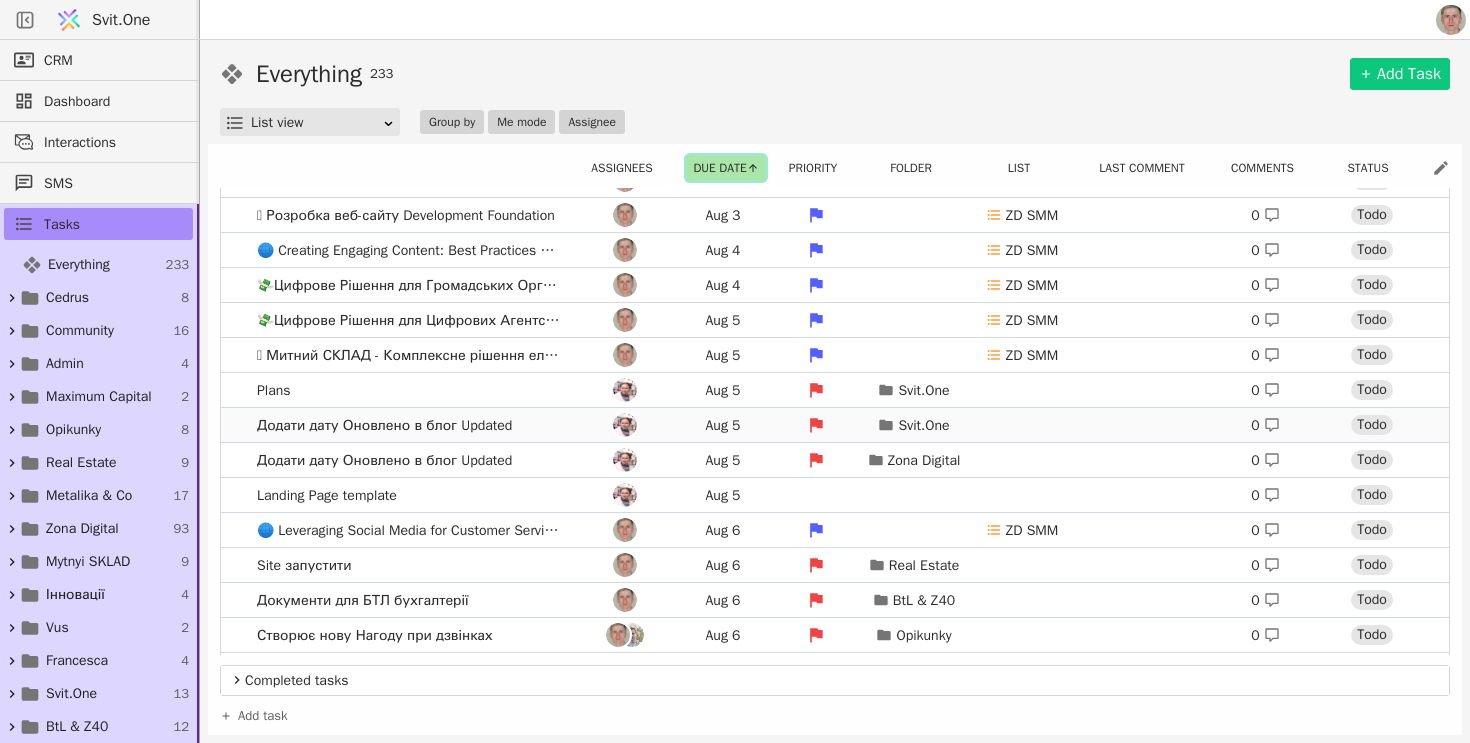 scroll, scrollTop: 867, scrollLeft: 0, axis: vertical 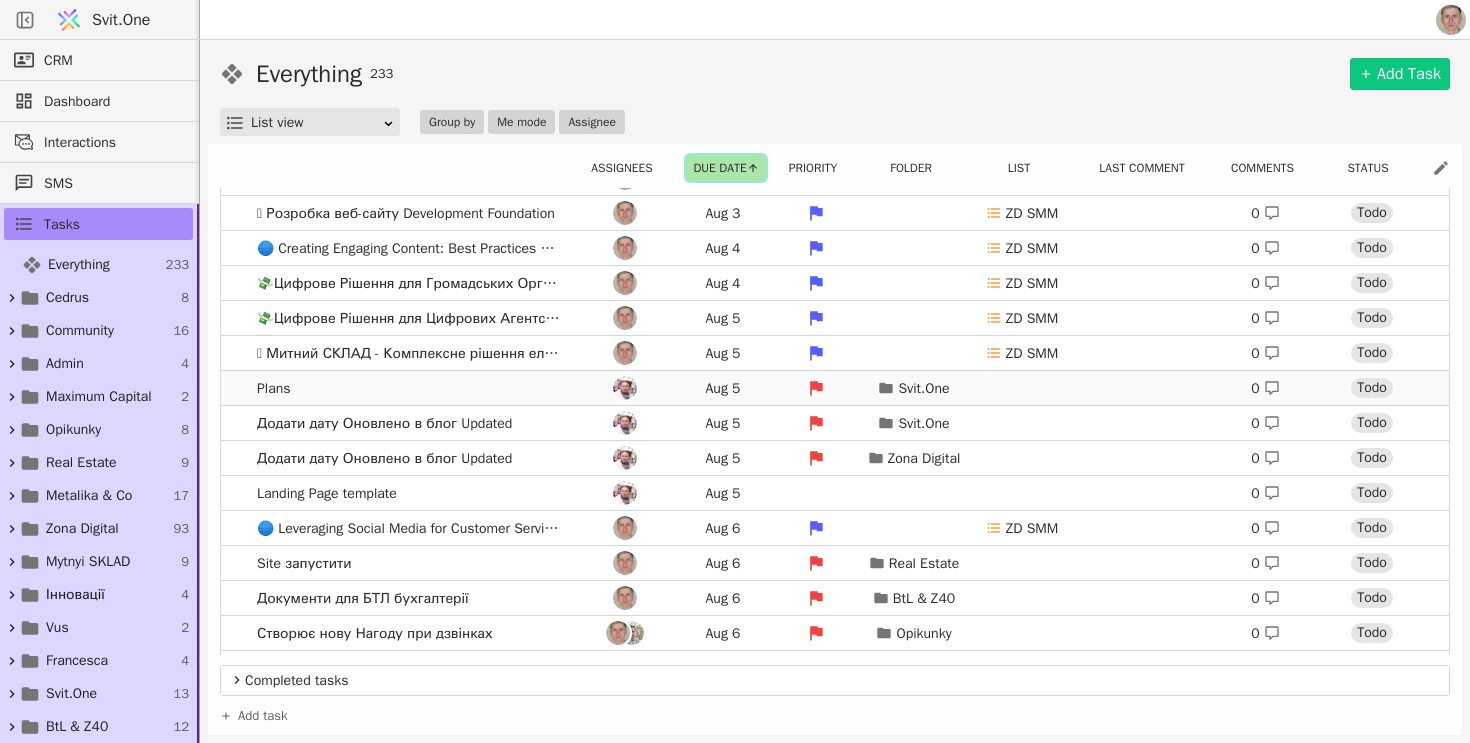 click on "Plans [MMM] [DD] [FIRST] 0   Todo" at bounding box center (835, 388) 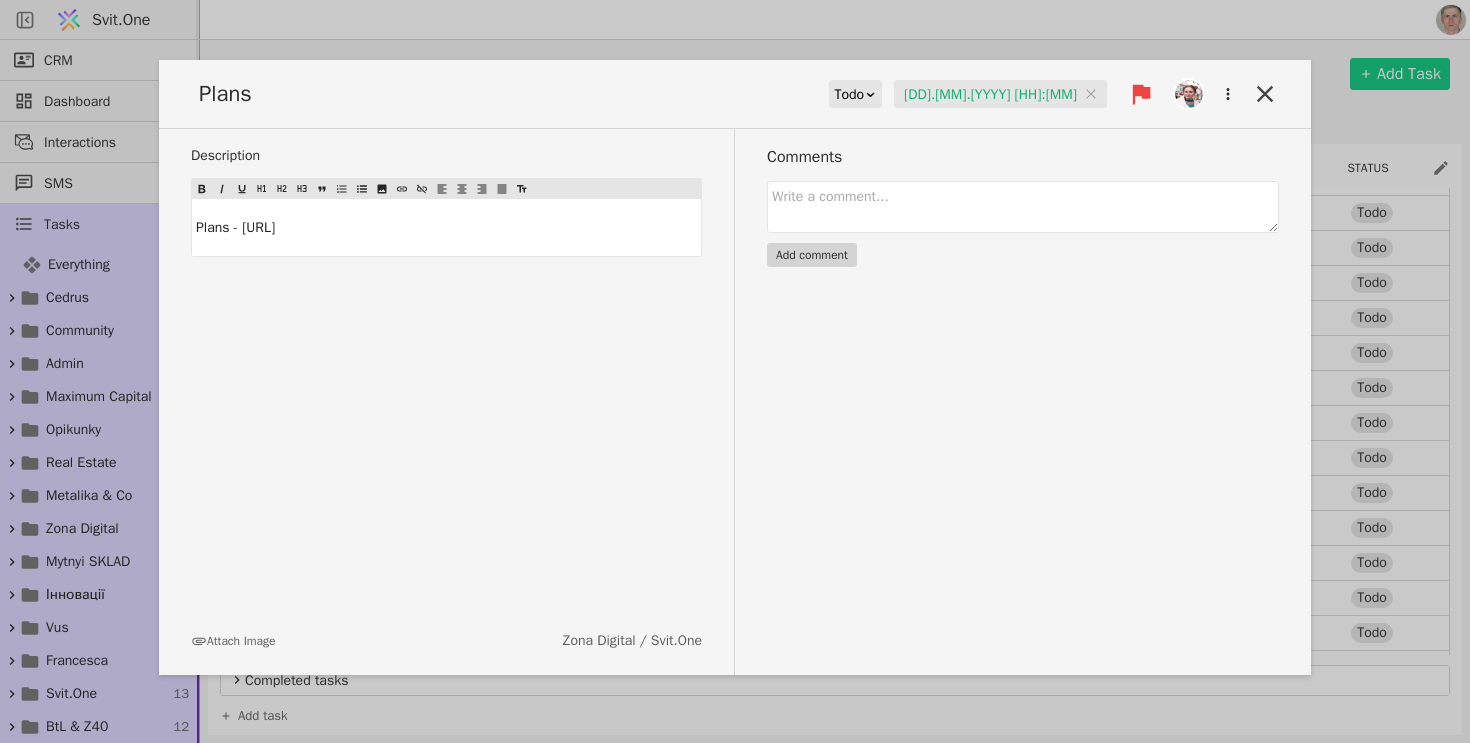 click on "[DD].[MM].[YYYY] [HH]:[MM]" at bounding box center (1000, 95) 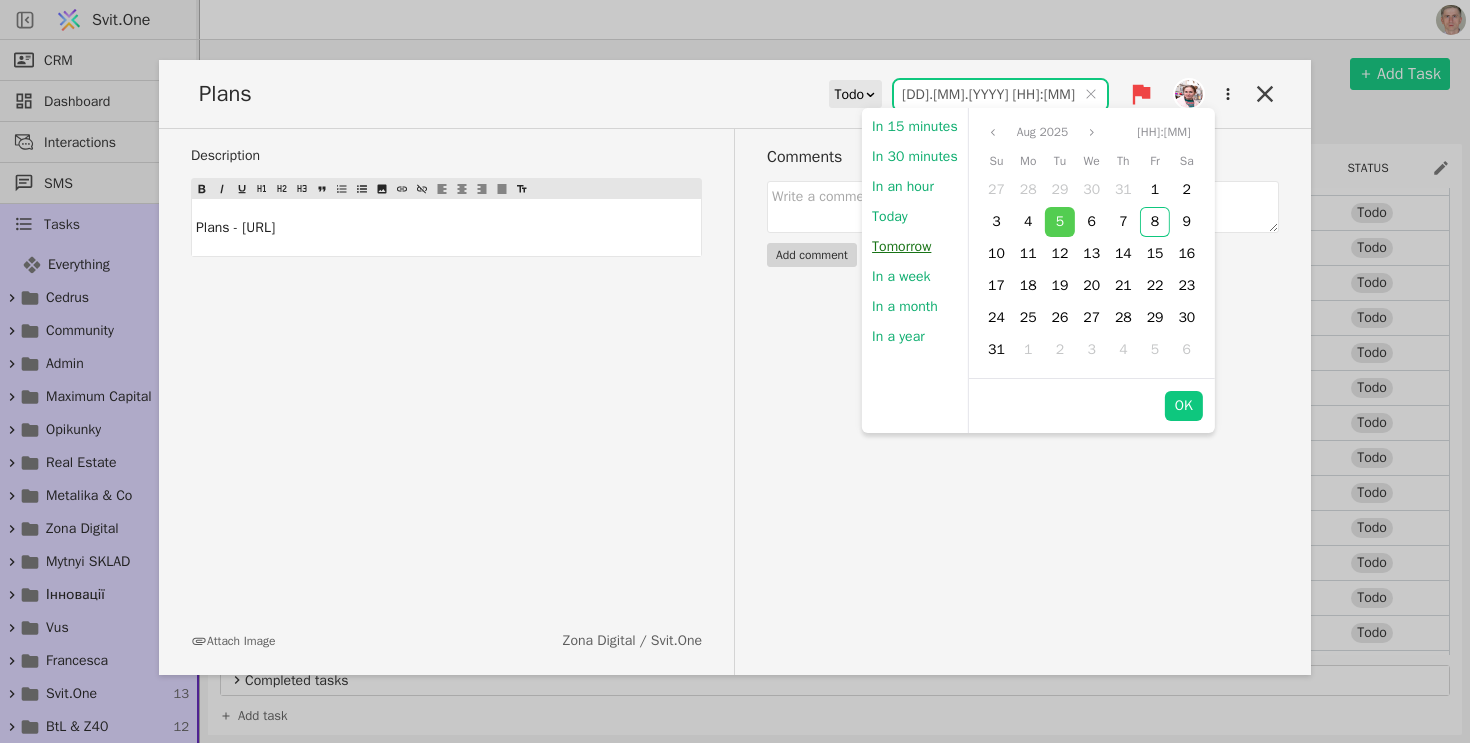 drag, startPoint x: 903, startPoint y: 254, endPoint x: 1199, endPoint y: 483, distance: 374.2419 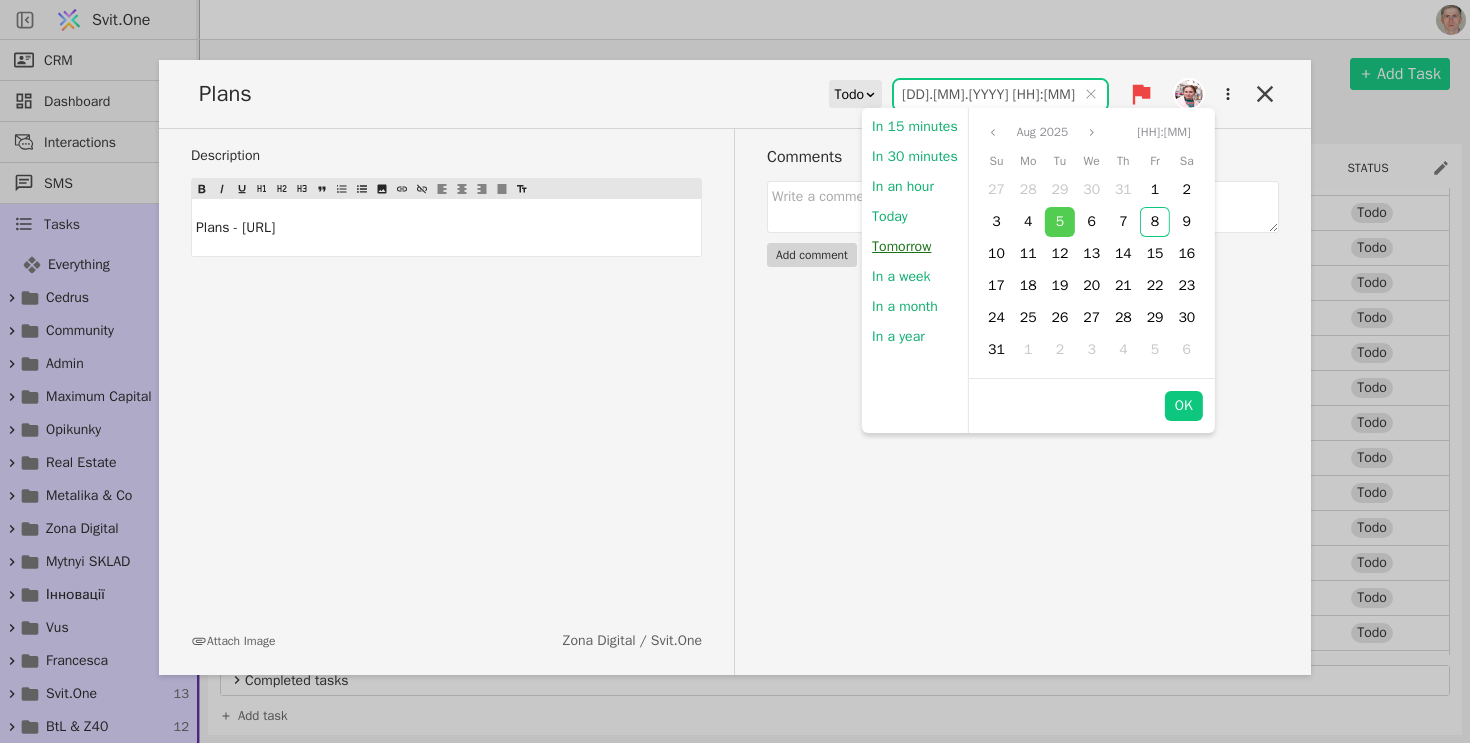 click on "Tomorrow" at bounding box center (901, 247) 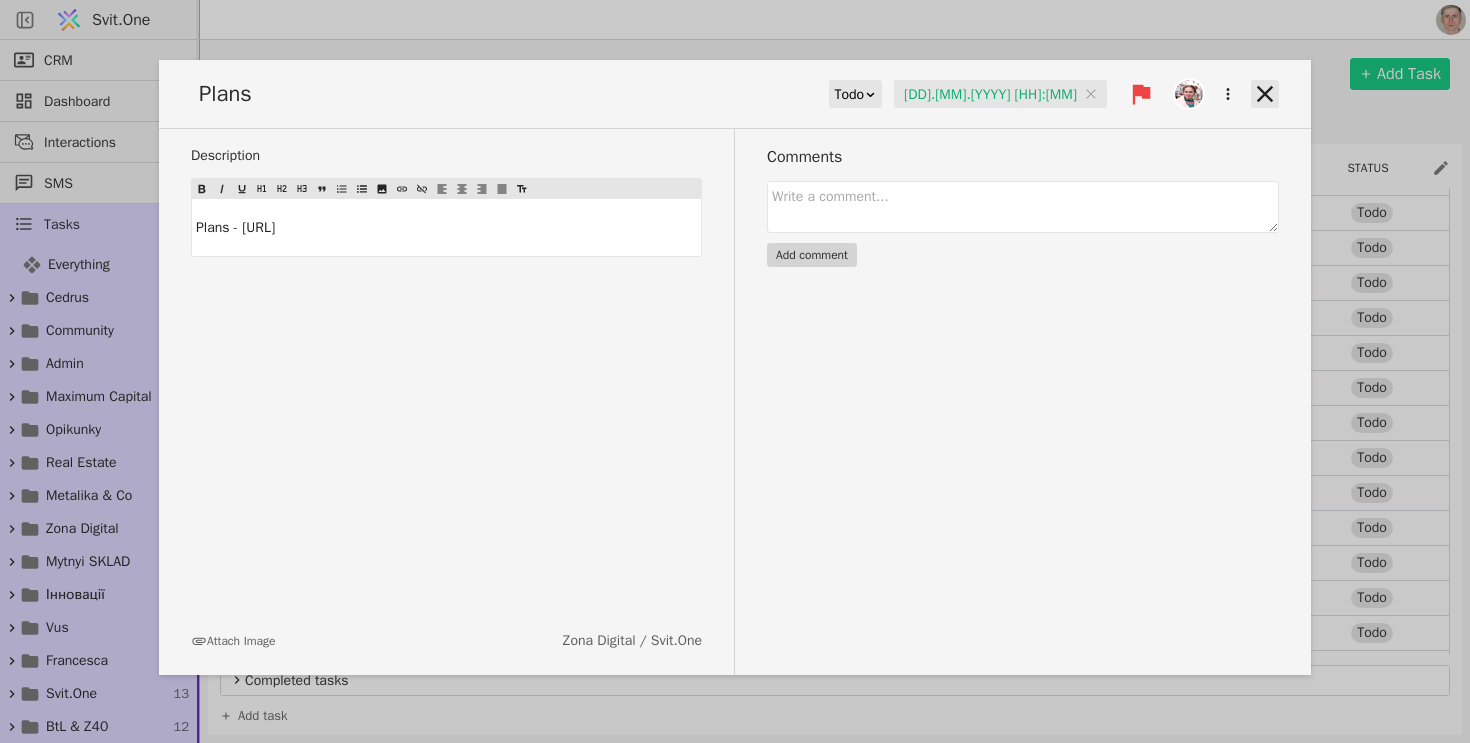 click 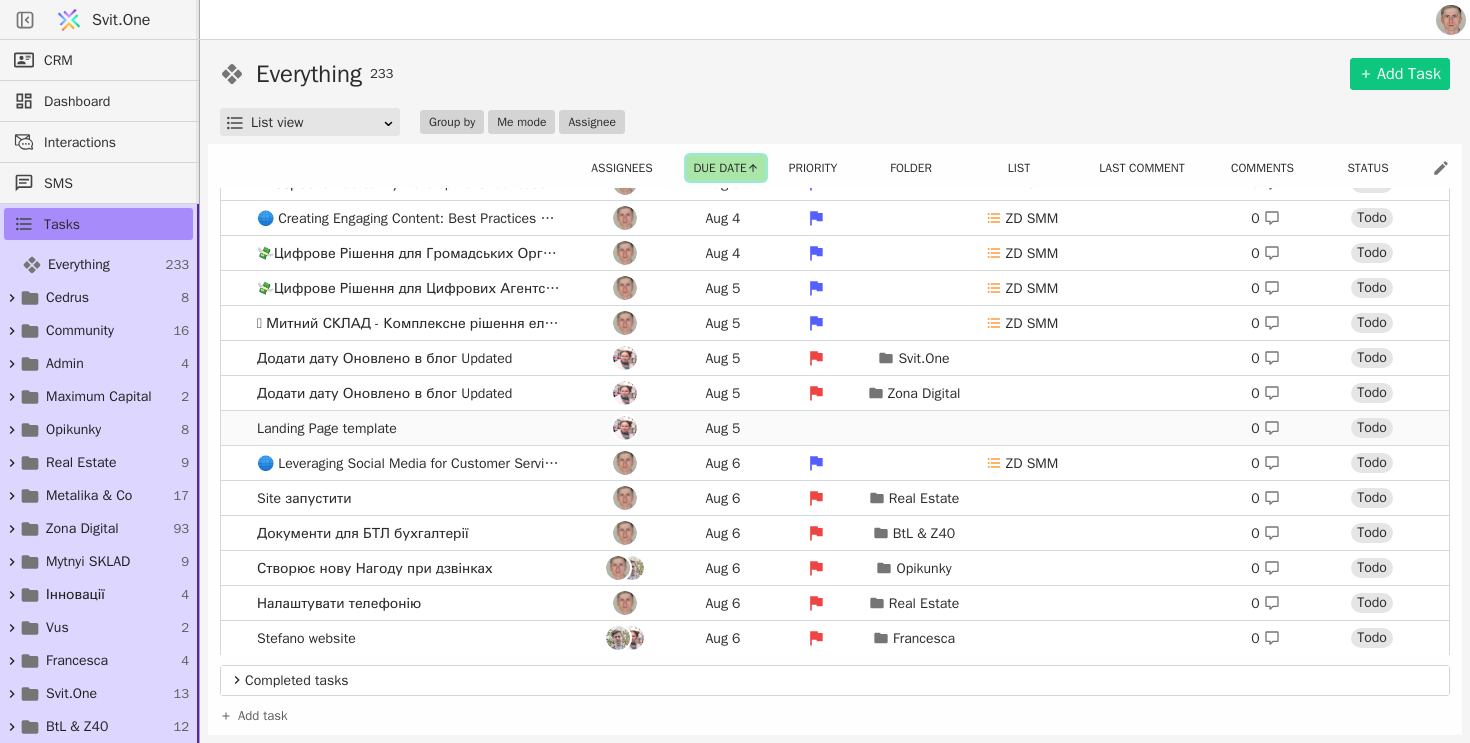 scroll, scrollTop: 900, scrollLeft: 0, axis: vertical 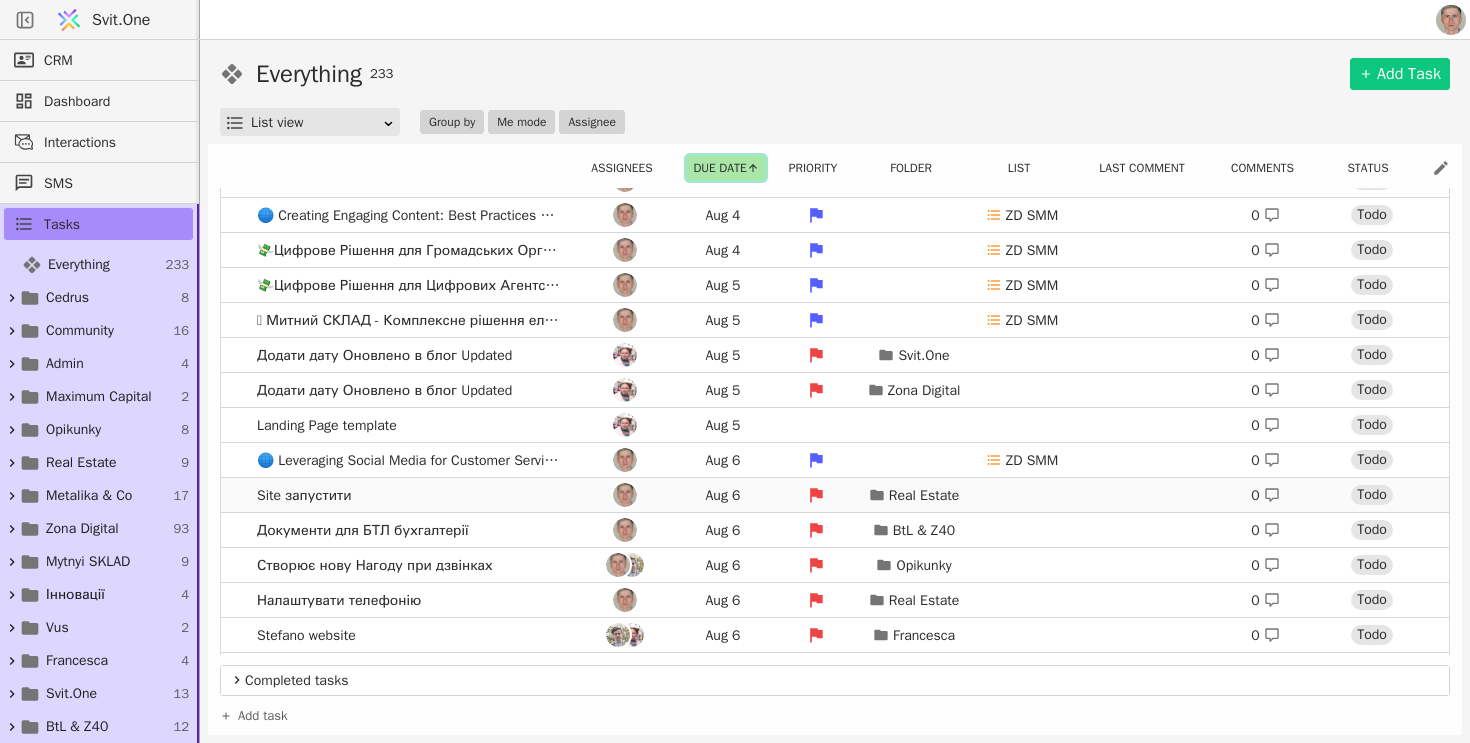 click on "Site запустити [MMM] [DD] [FIRST] 0   Todo" at bounding box center [835, 495] 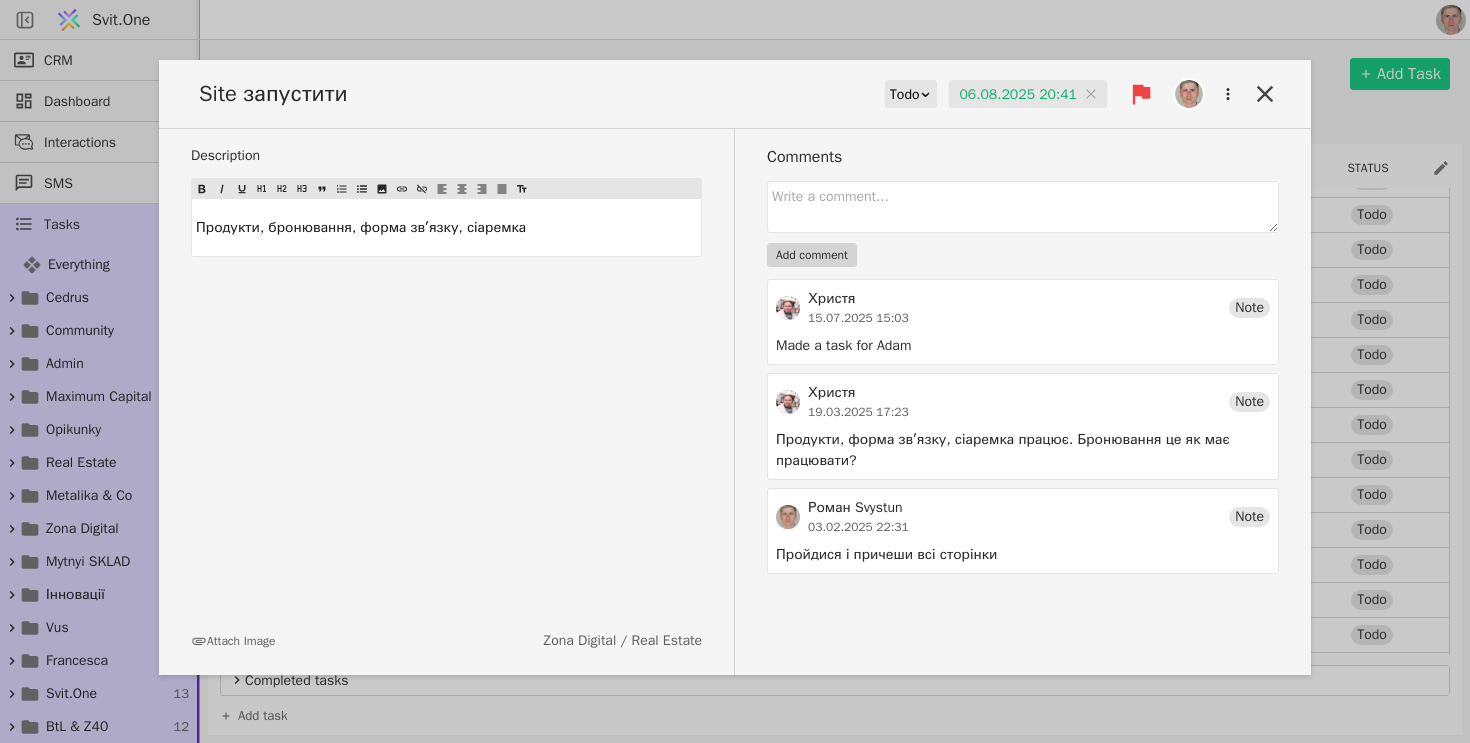click on "06.08.2025 20:41" at bounding box center (1028, 95) 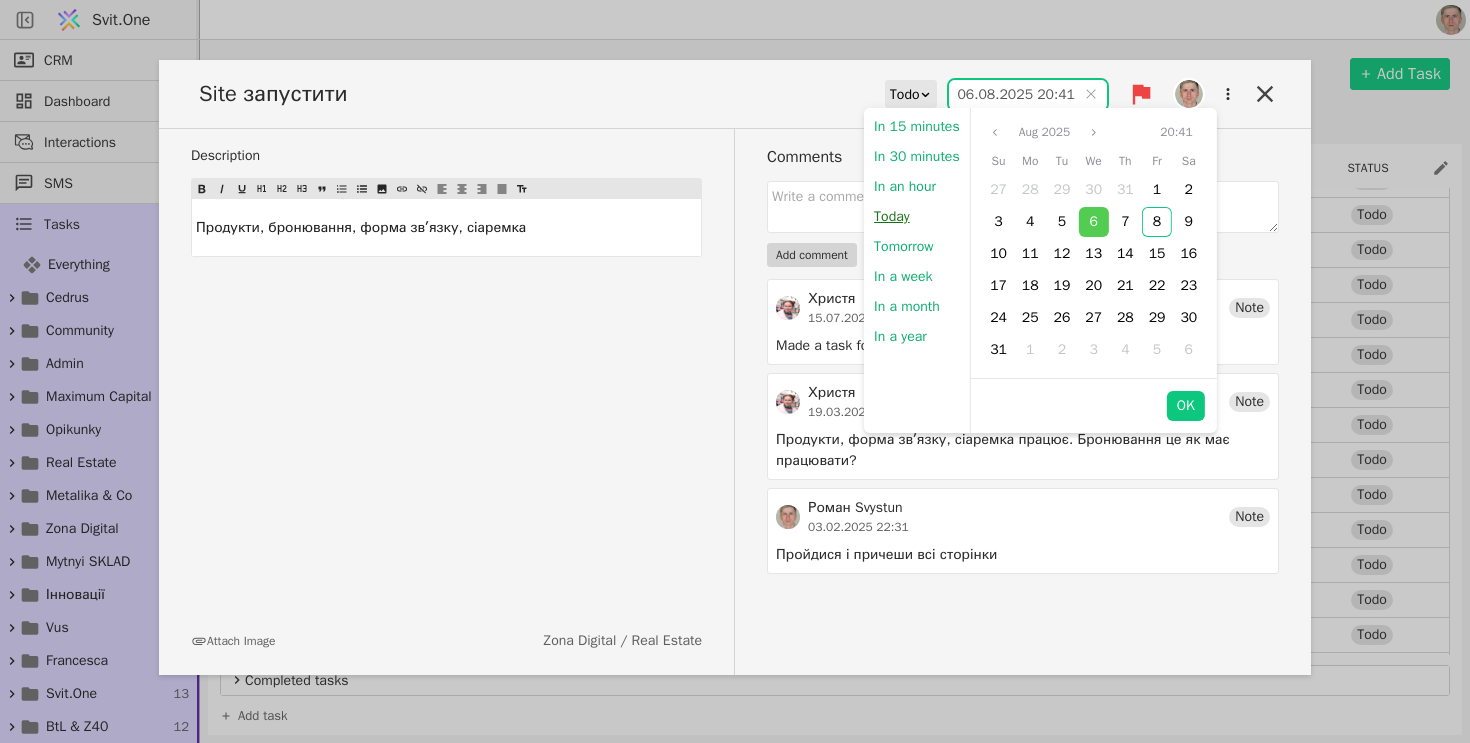 click on "Today" at bounding box center [892, 217] 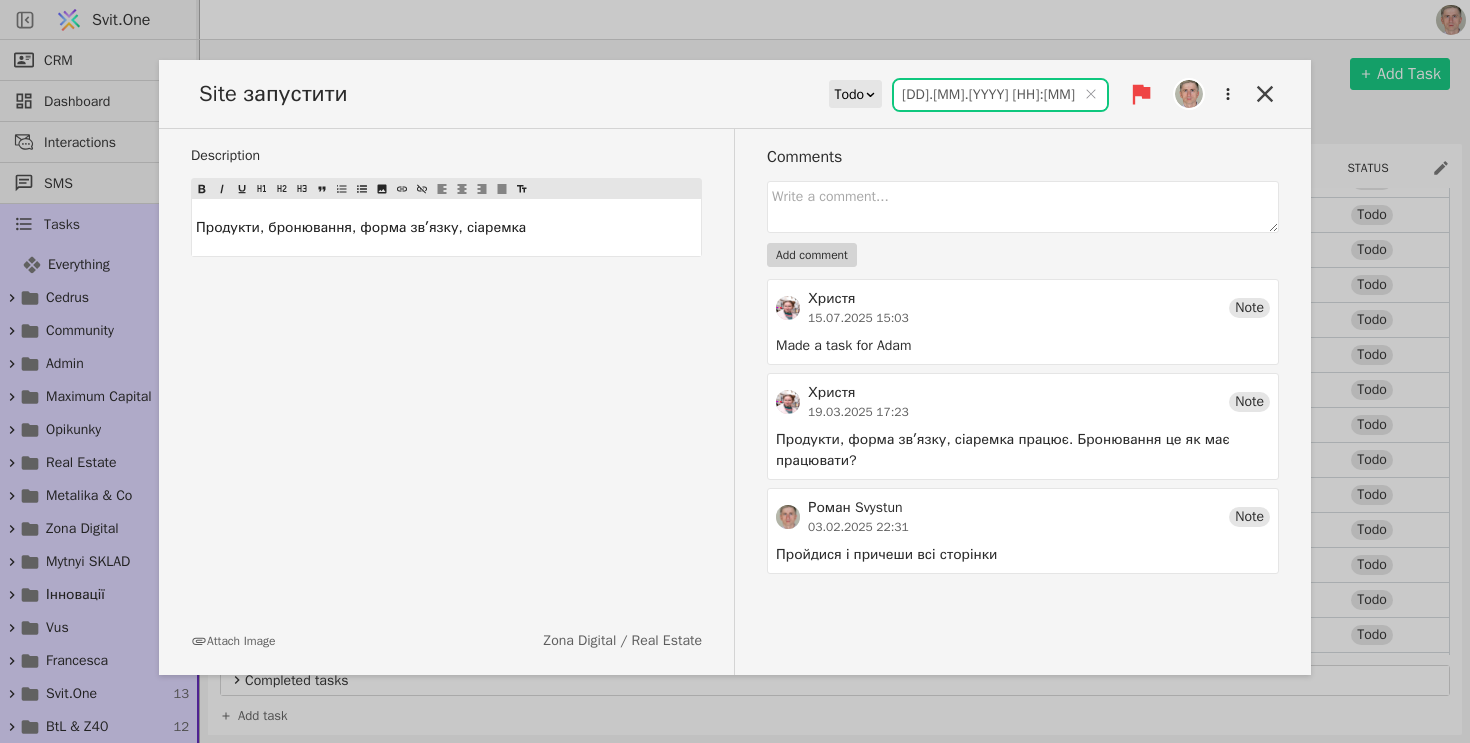 type on "[DD].[MM].[YYYY] [HH]:[MM]" 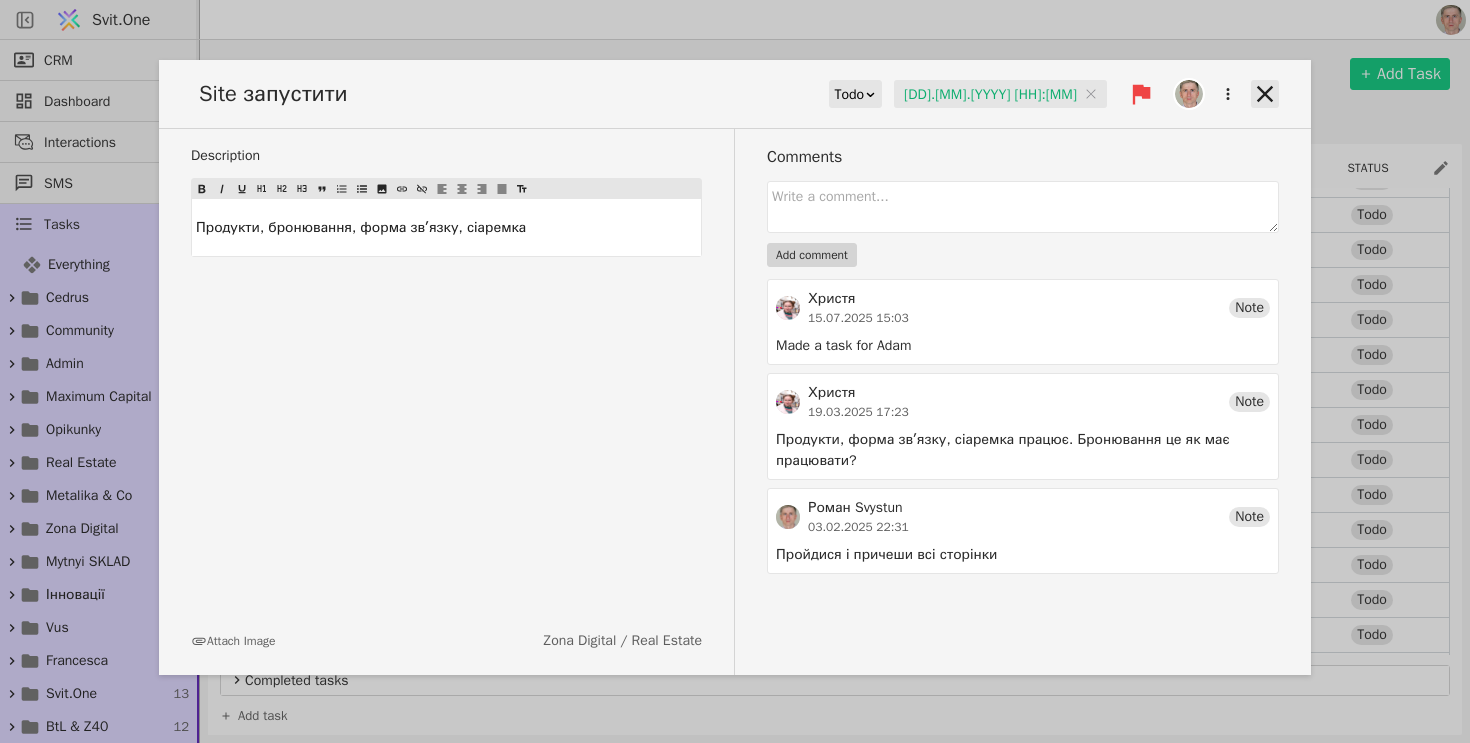click 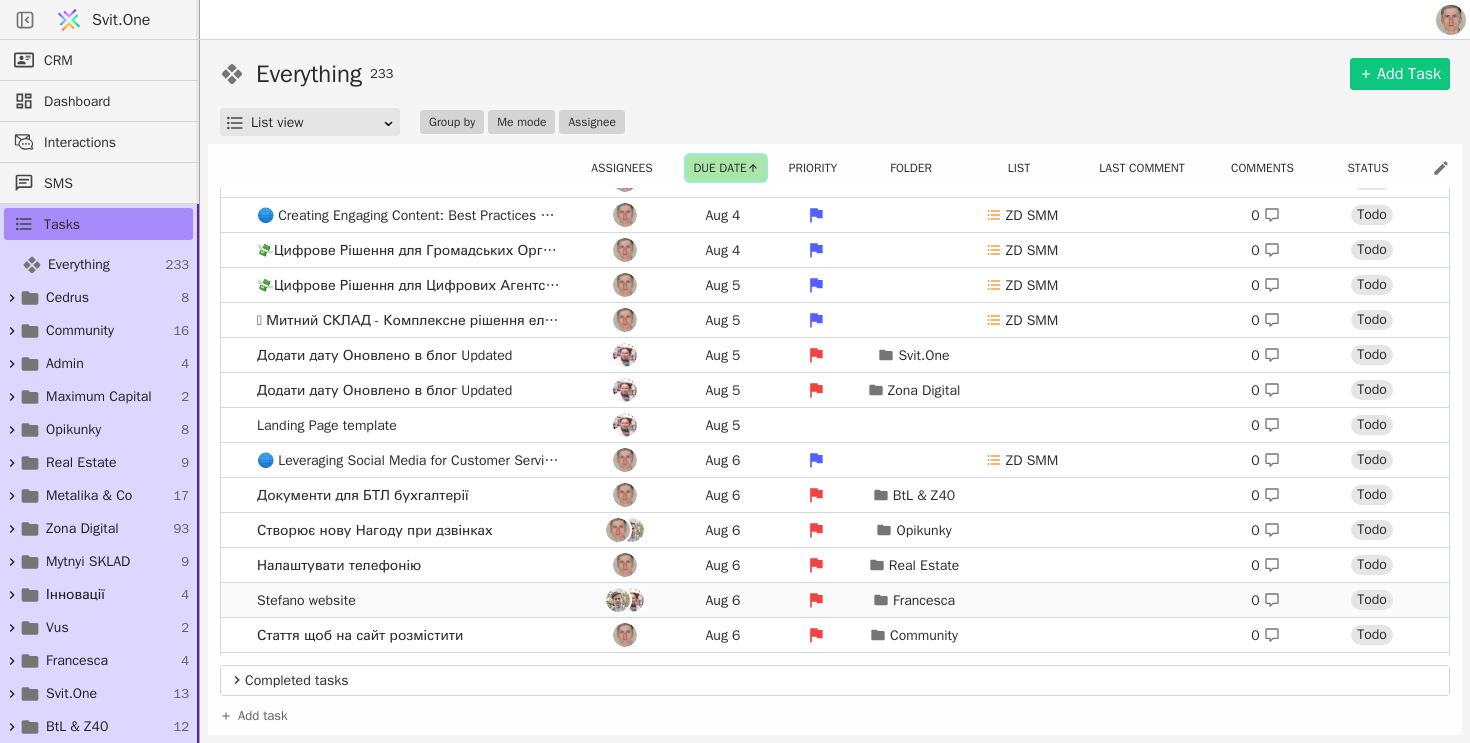 click on "[FIRST] website [MMM] [DD] [FIRST] 0   Todo" at bounding box center (835, 600) 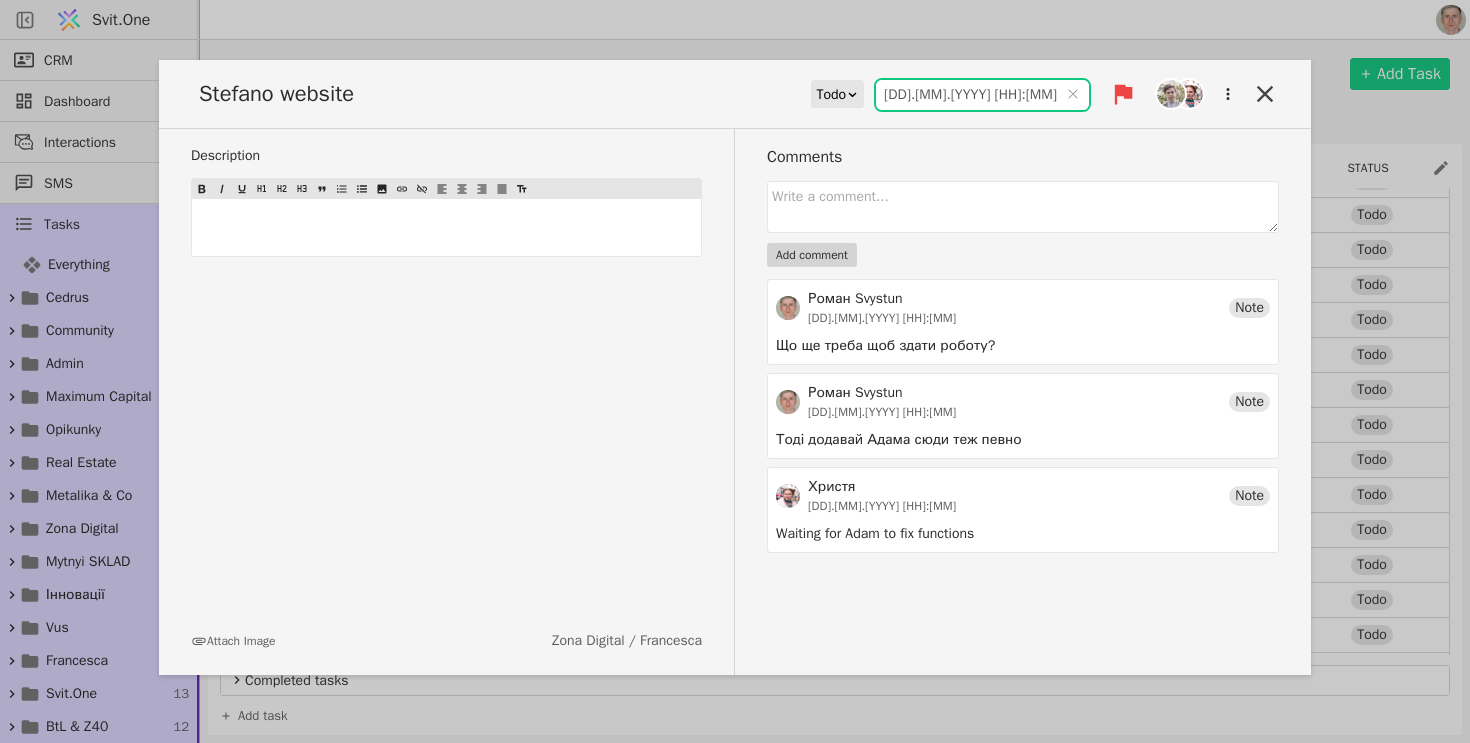 click on "[DD].[MM].[YYYY] [HH]:[MM]" at bounding box center [982, 95] 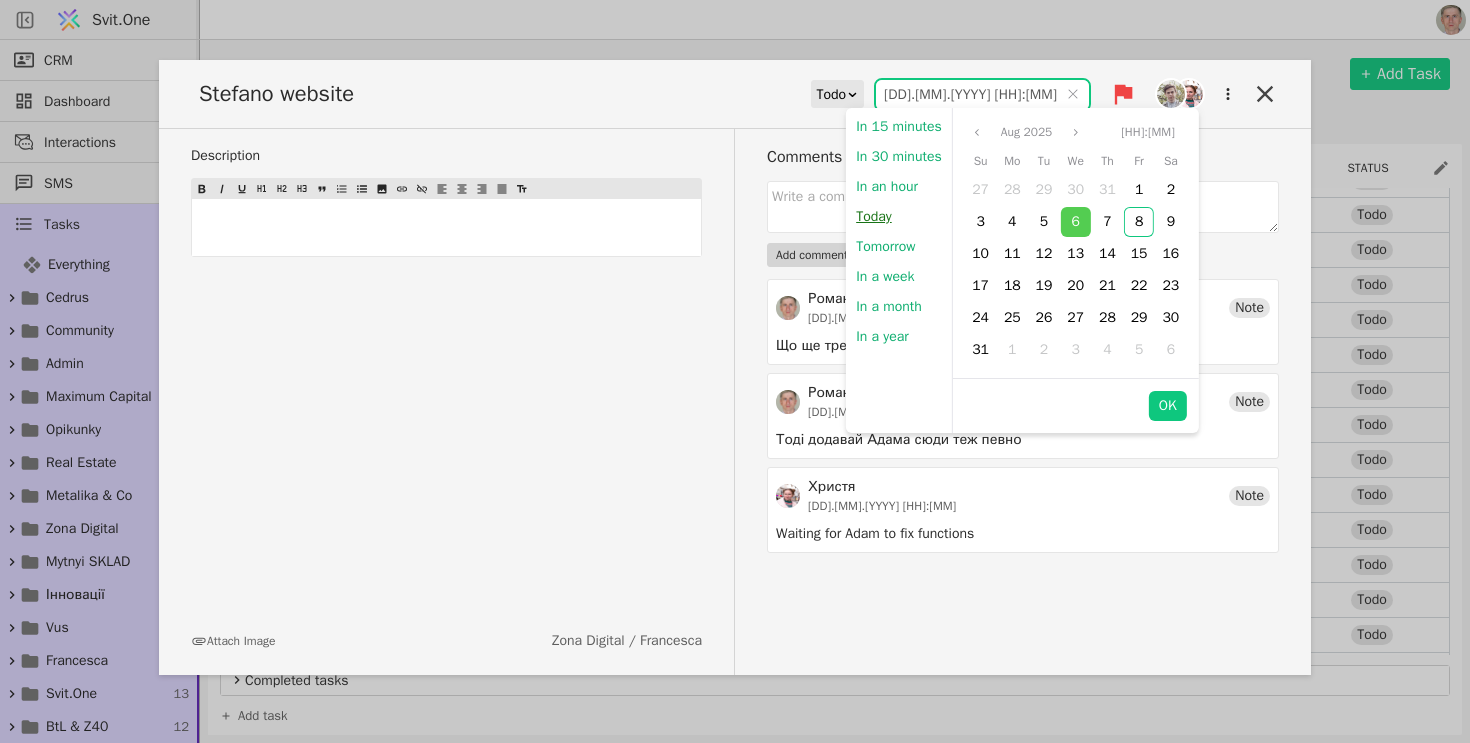 click on "Today" at bounding box center (874, 217) 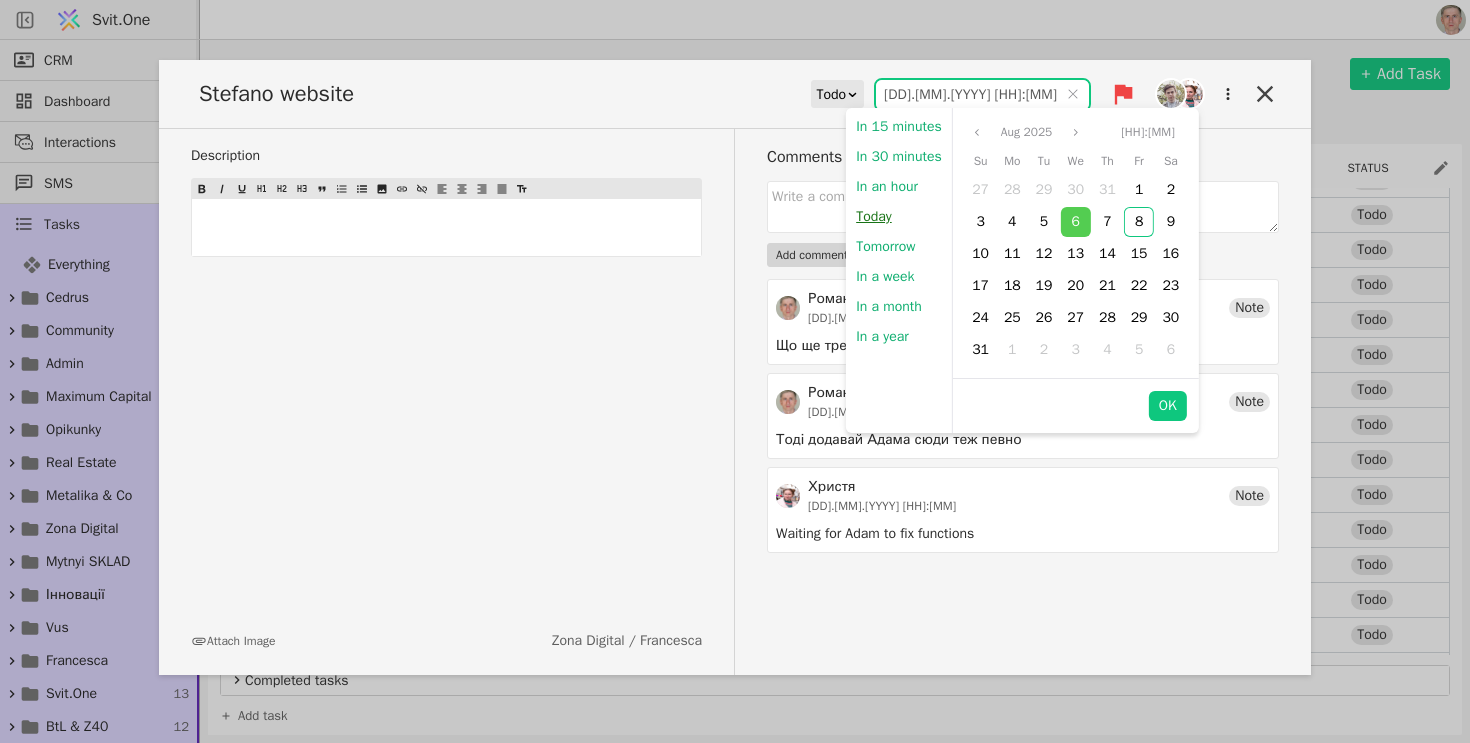 type on "[DD].[MM].[YYYY] [HH]:[MM]" 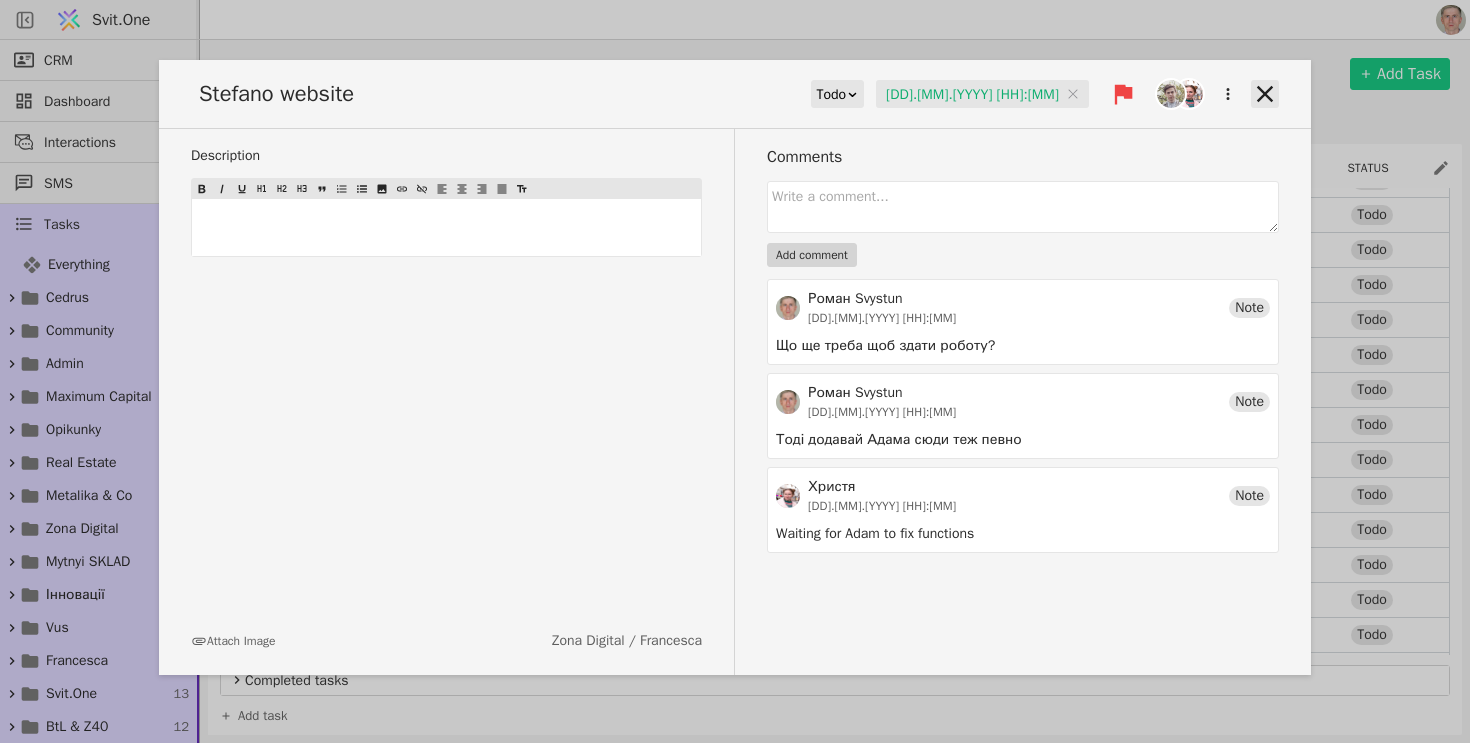 click 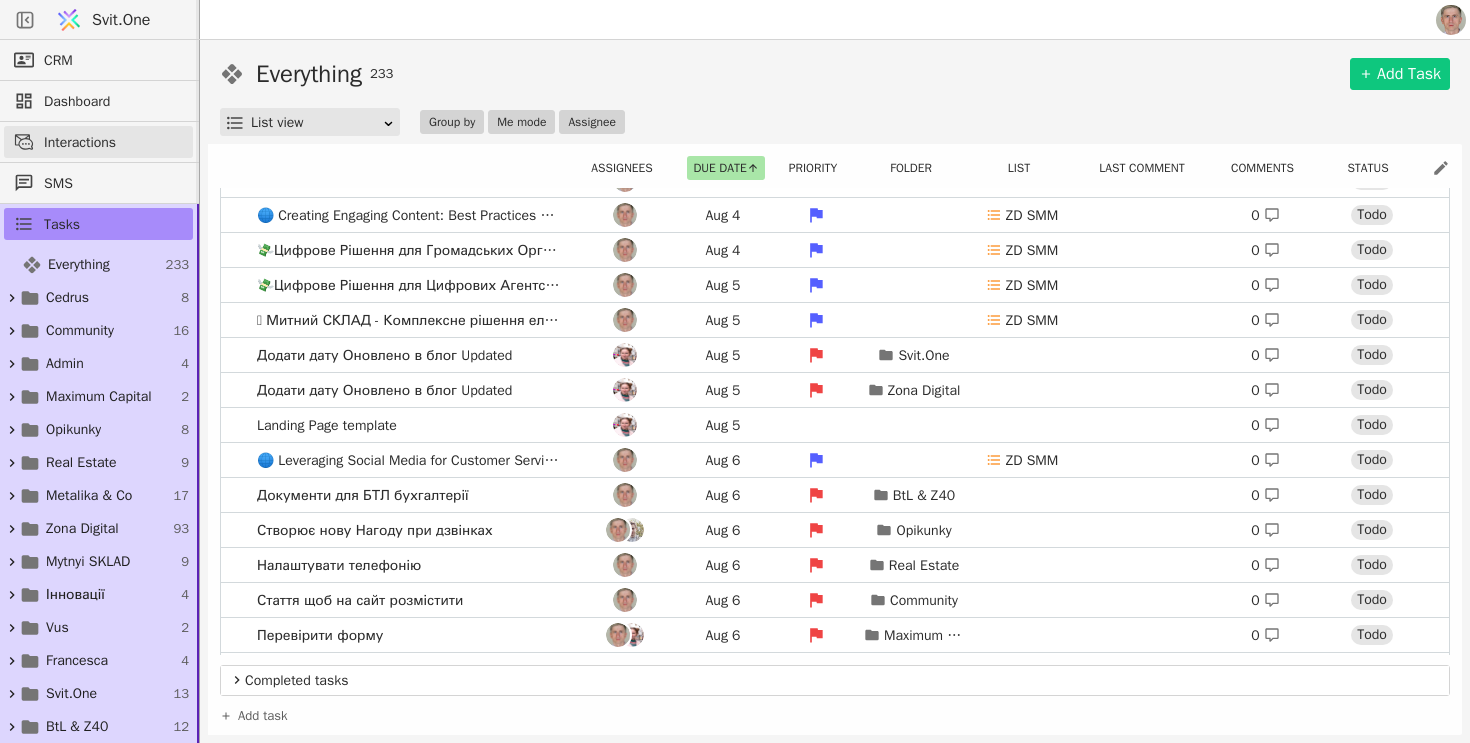 click on "Interactions" at bounding box center [113, 142] 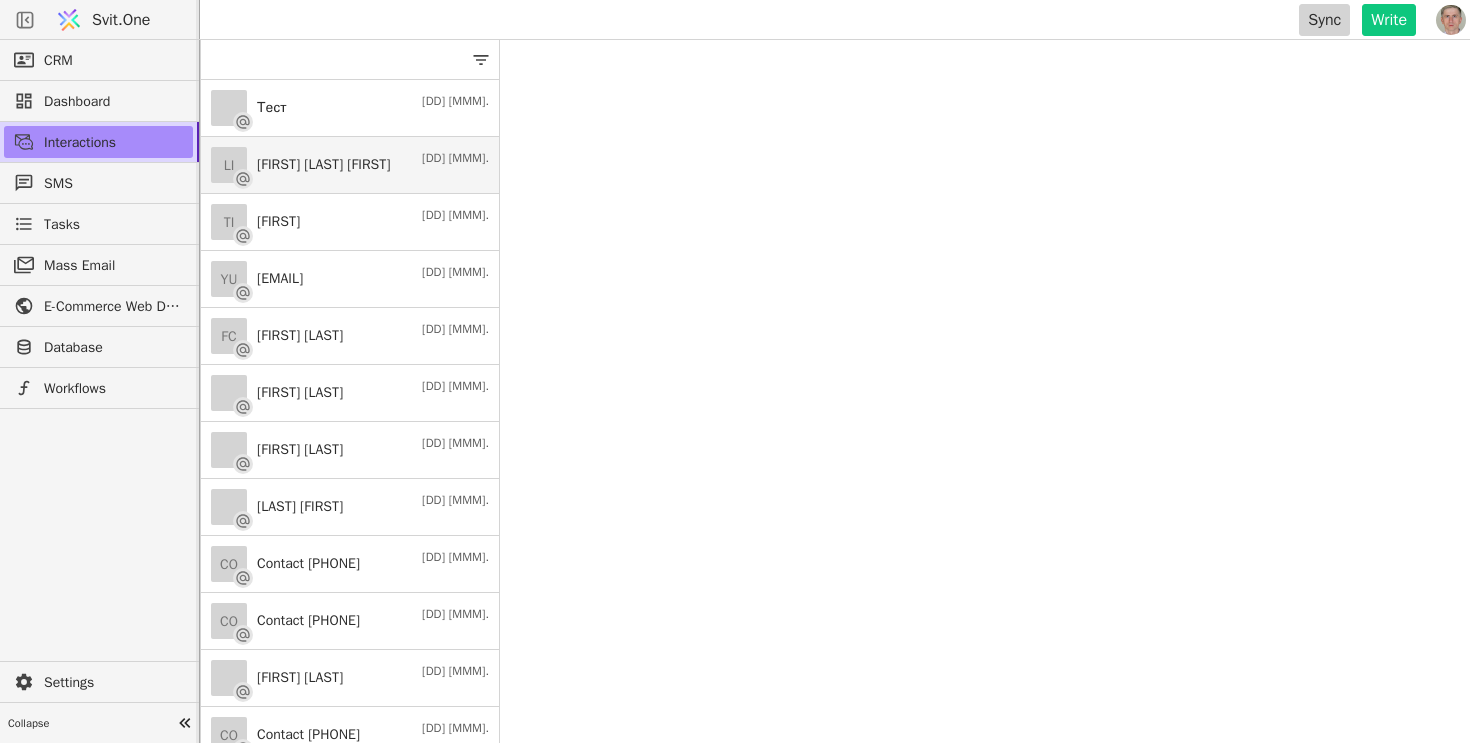 click on "LI [FIRST] [LAST] [FIRST] [DD] [MMM]." at bounding box center [350, 165] 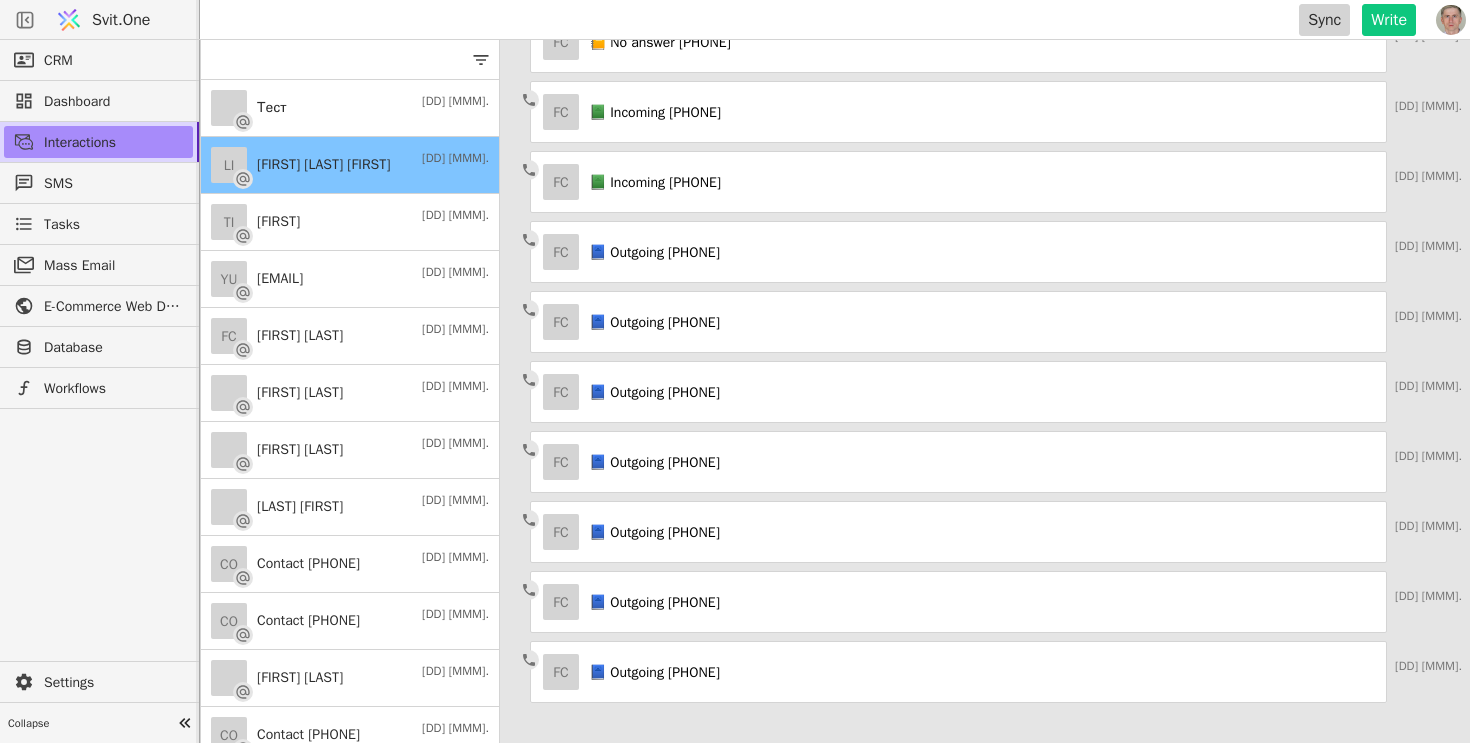 scroll, scrollTop: 0, scrollLeft: 0, axis: both 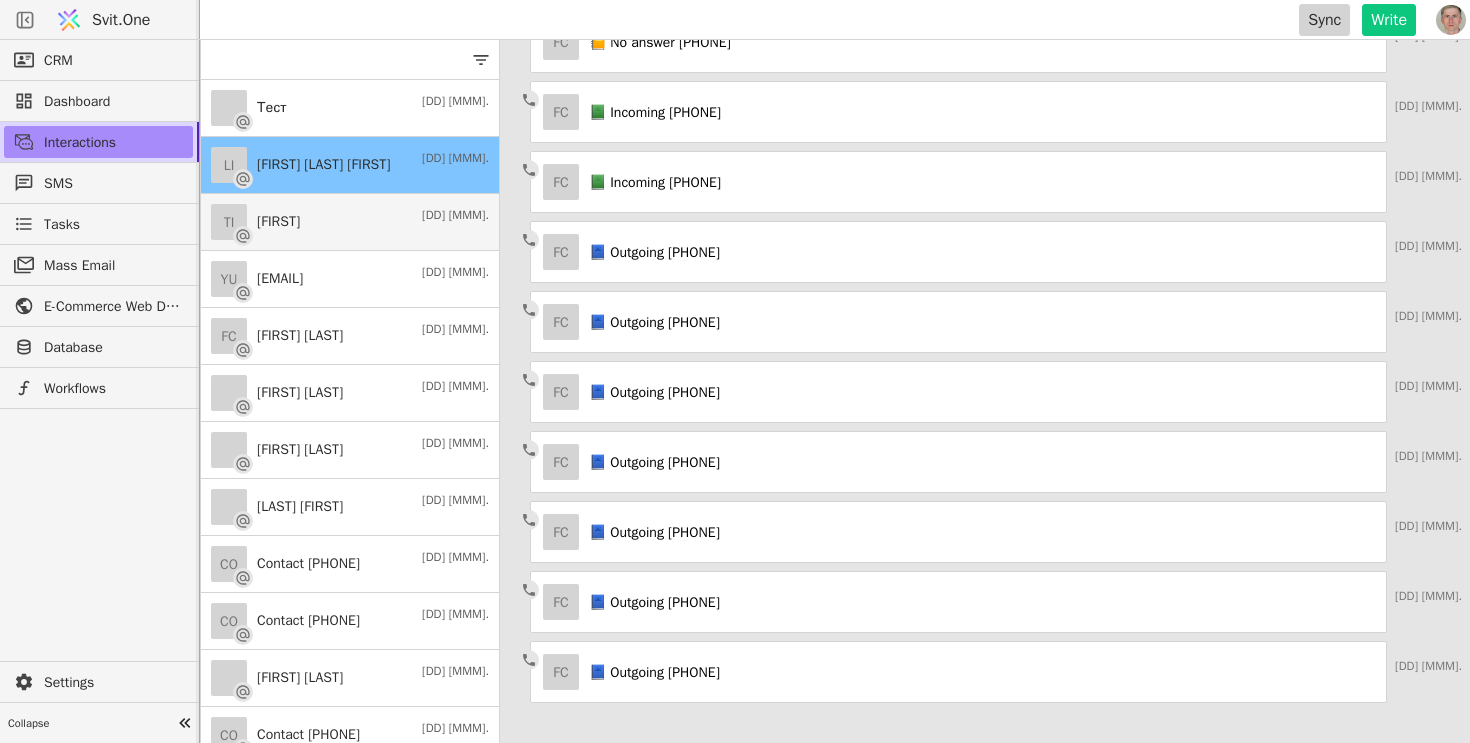 click on "[FIRST] [FIRST] [DD] [MMM]." at bounding box center [350, 222] 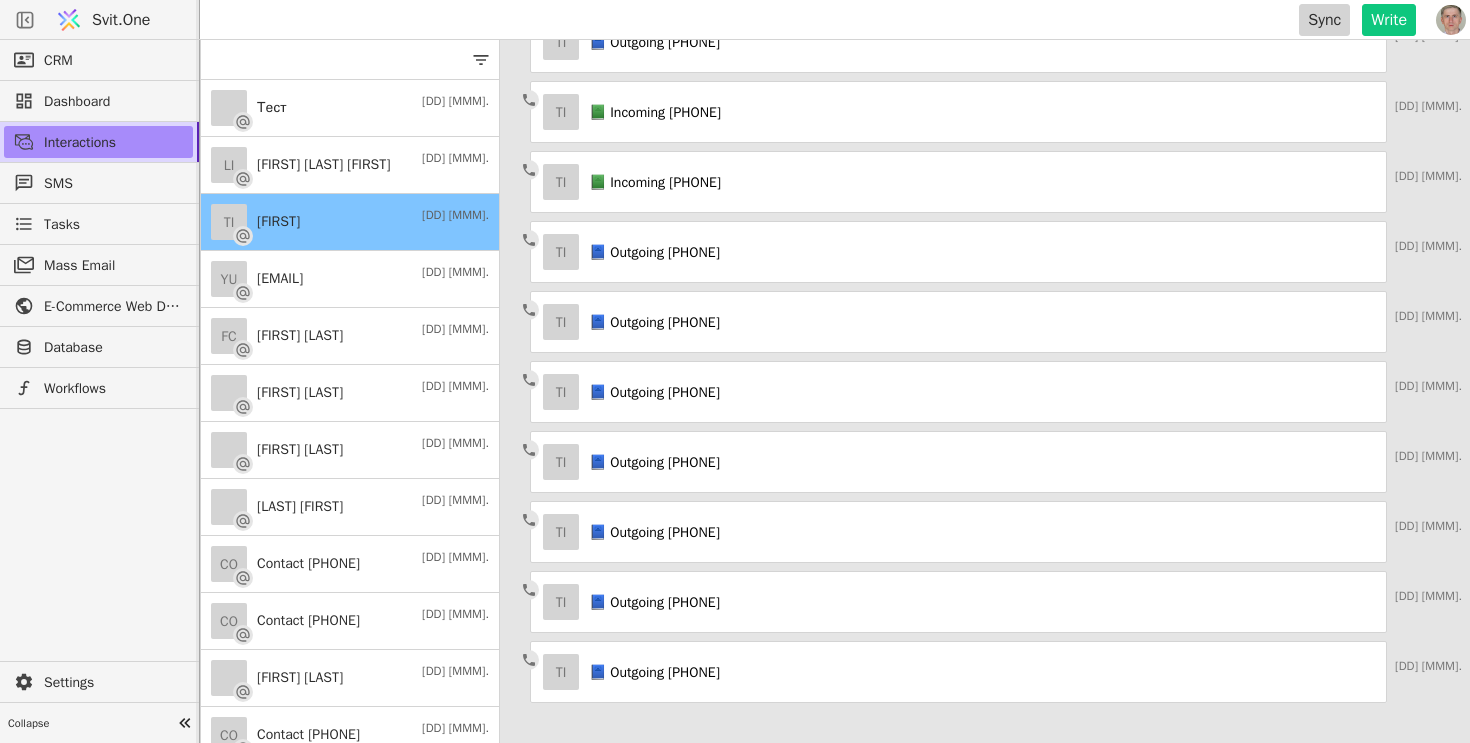 scroll, scrollTop: 0, scrollLeft: 0, axis: both 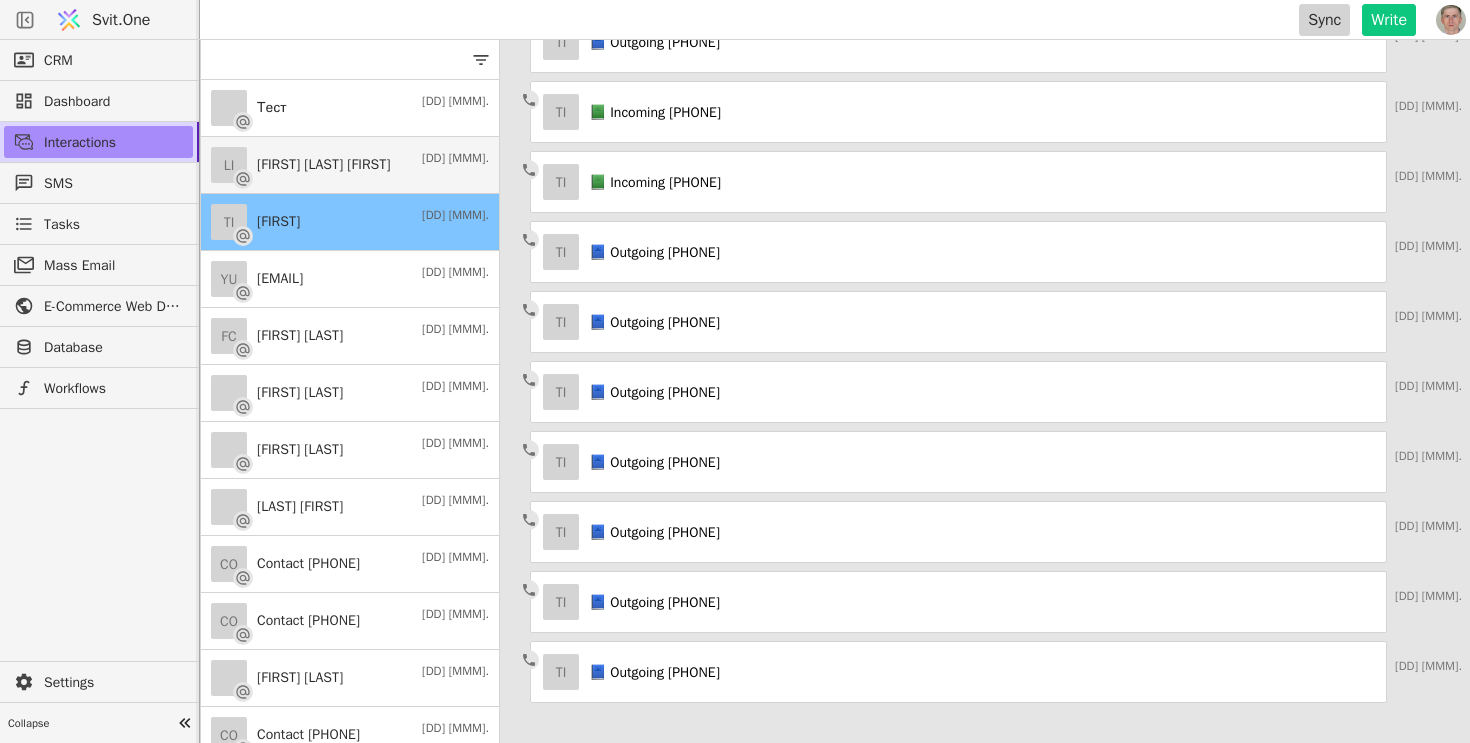 click on "[FIRST] [LAST] [FIRST]" at bounding box center [323, 164] 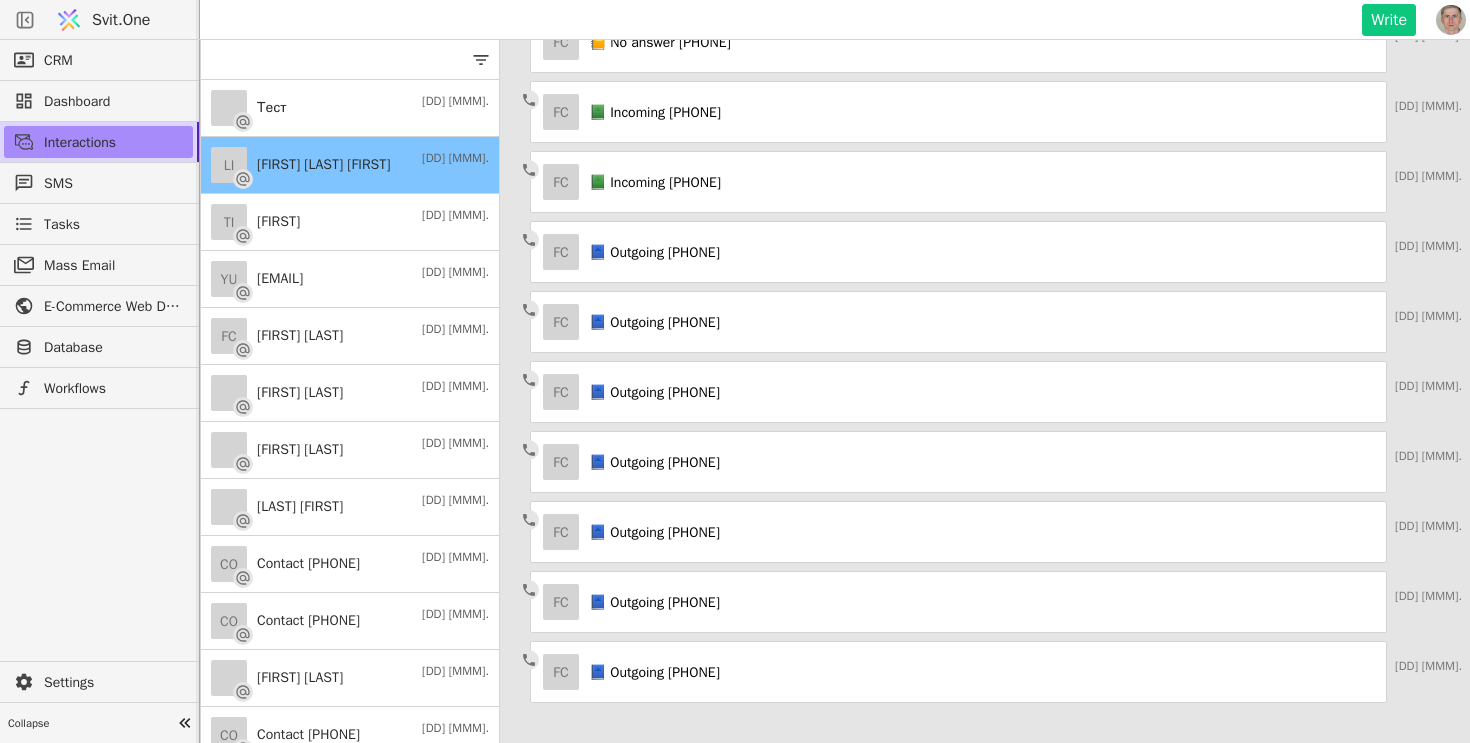 scroll, scrollTop: 0, scrollLeft: 0, axis: both 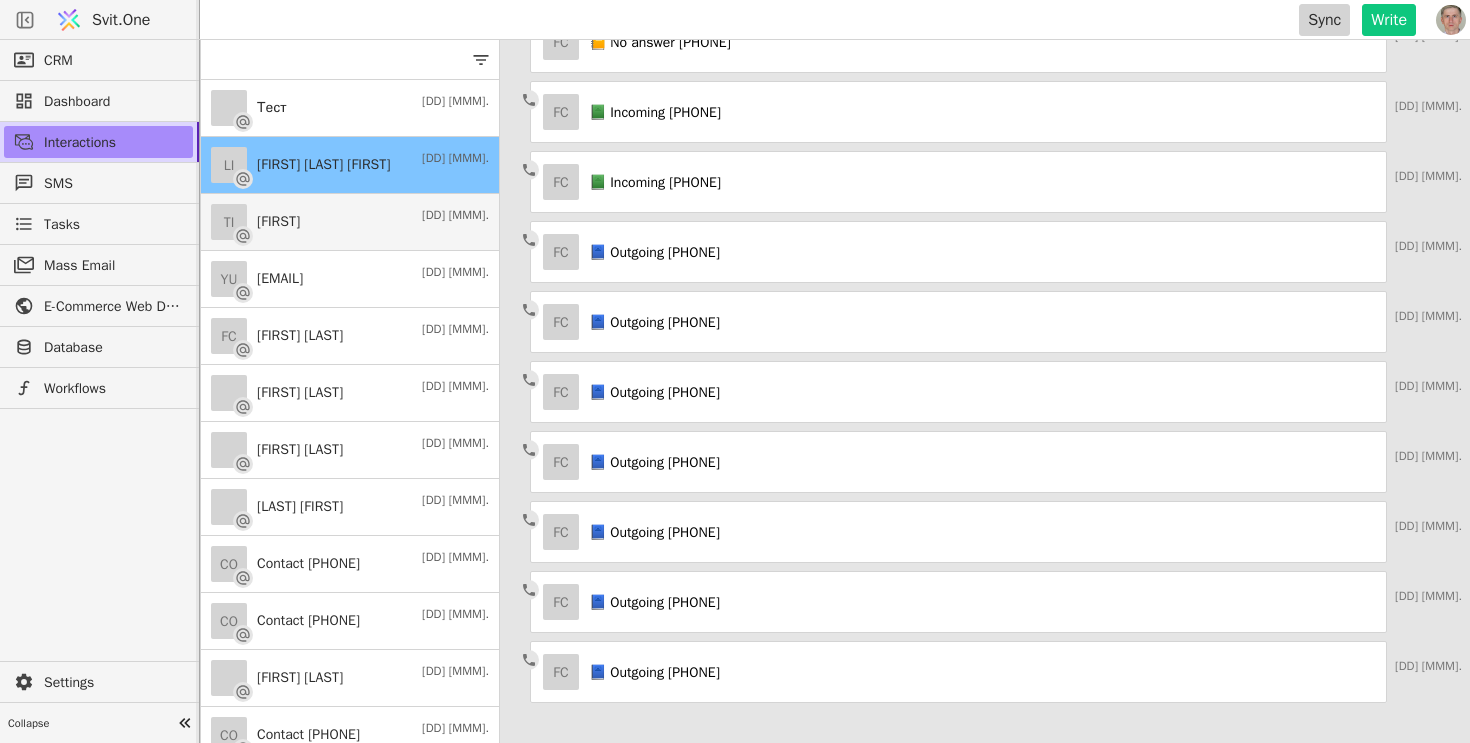 click on "[FIRST] [FIRST] [DD] [MMM]." at bounding box center [350, 222] 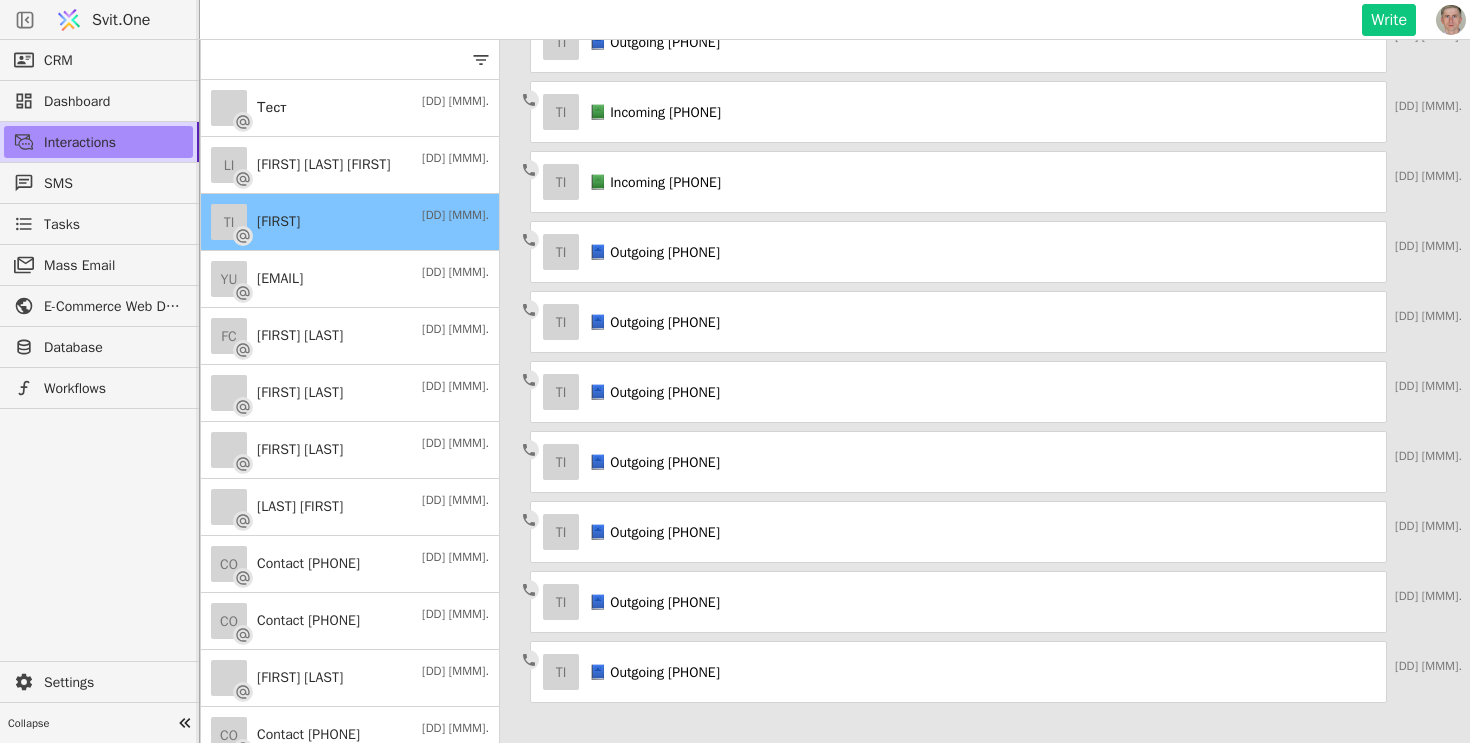 scroll, scrollTop: 0, scrollLeft: 0, axis: both 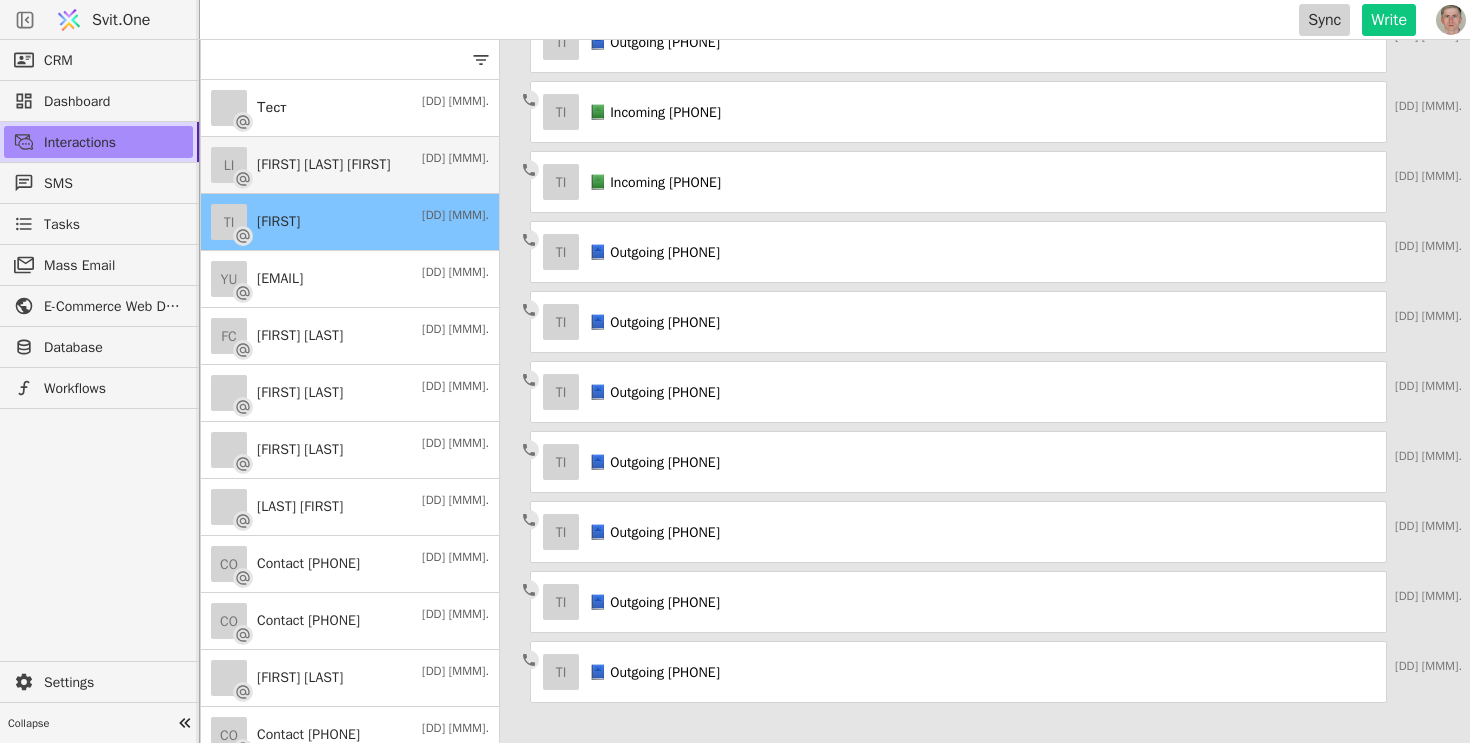 click on "[FIRST] [LAST] [FIRST]" at bounding box center [323, 164] 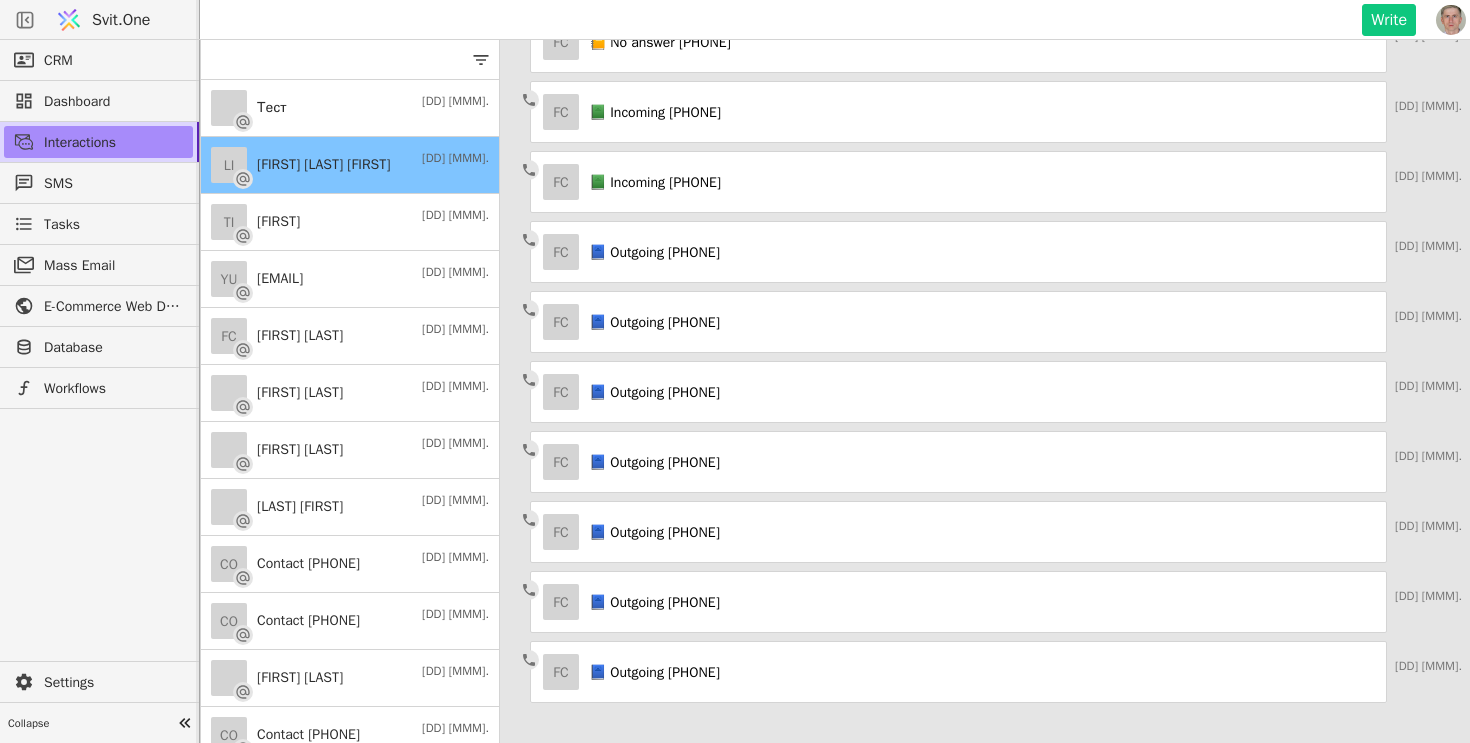 scroll, scrollTop: 0, scrollLeft: 0, axis: both 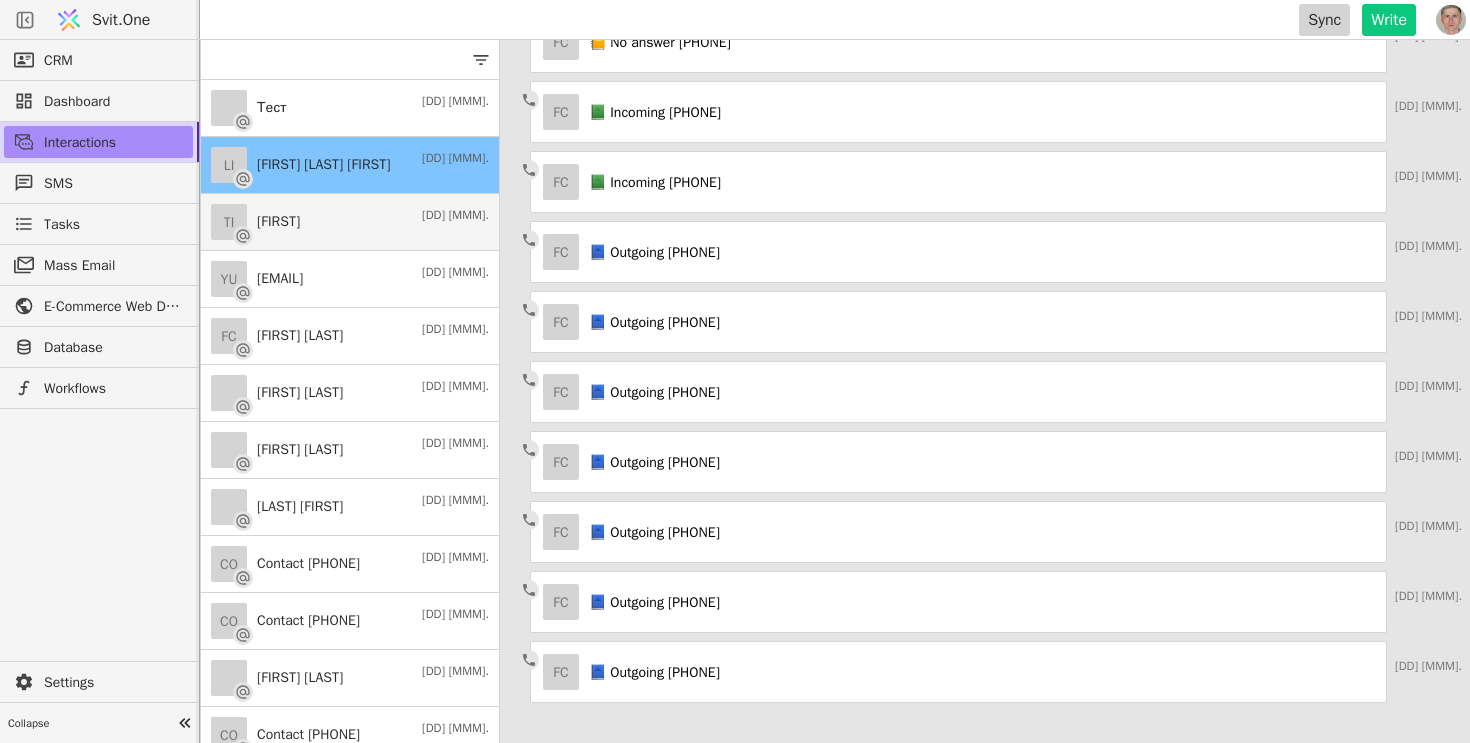 click on "[FIRST] [FIRST] [DD] [MMM]." at bounding box center (350, 222) 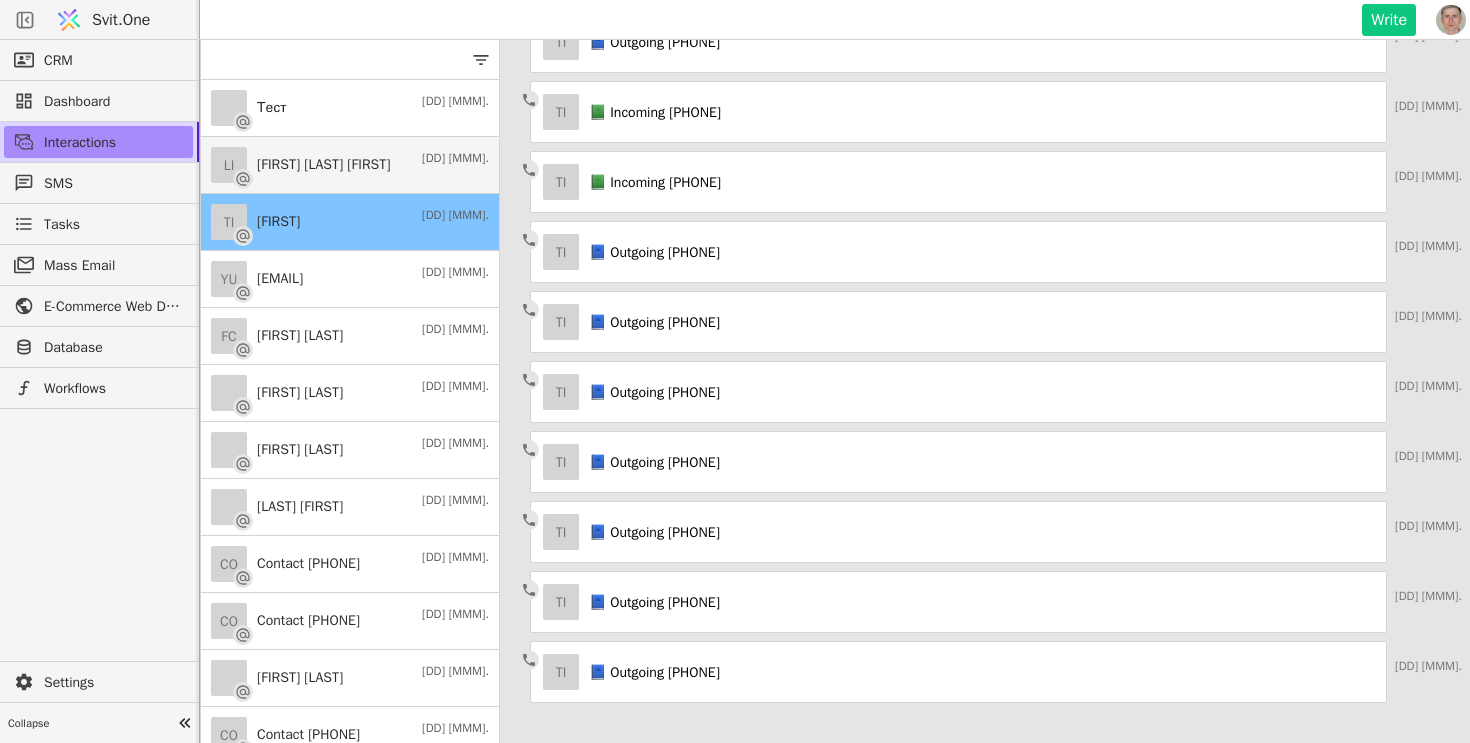 scroll, scrollTop: 0, scrollLeft: 0, axis: both 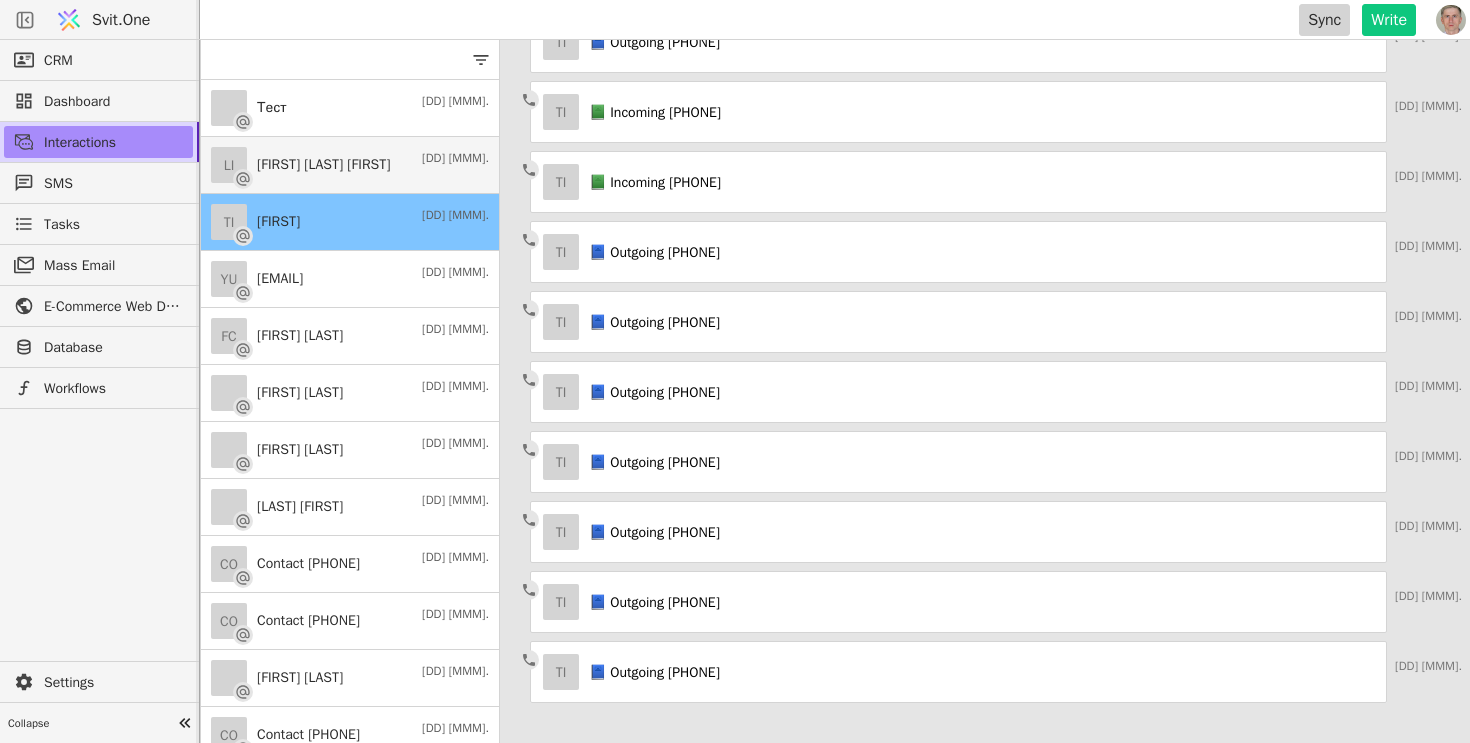 click on "[FIRST] [LAST] [FIRST]" at bounding box center [323, 164] 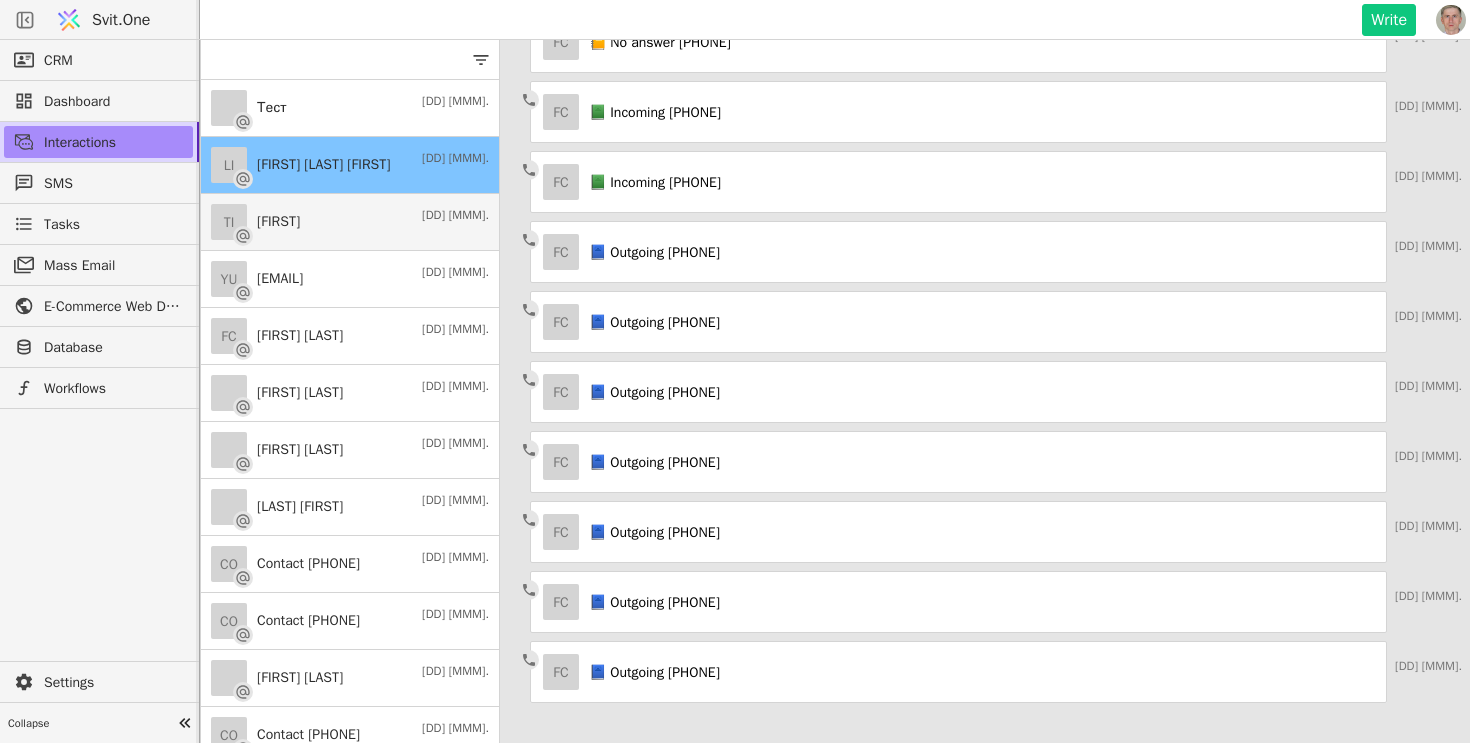 scroll, scrollTop: 0, scrollLeft: 0, axis: both 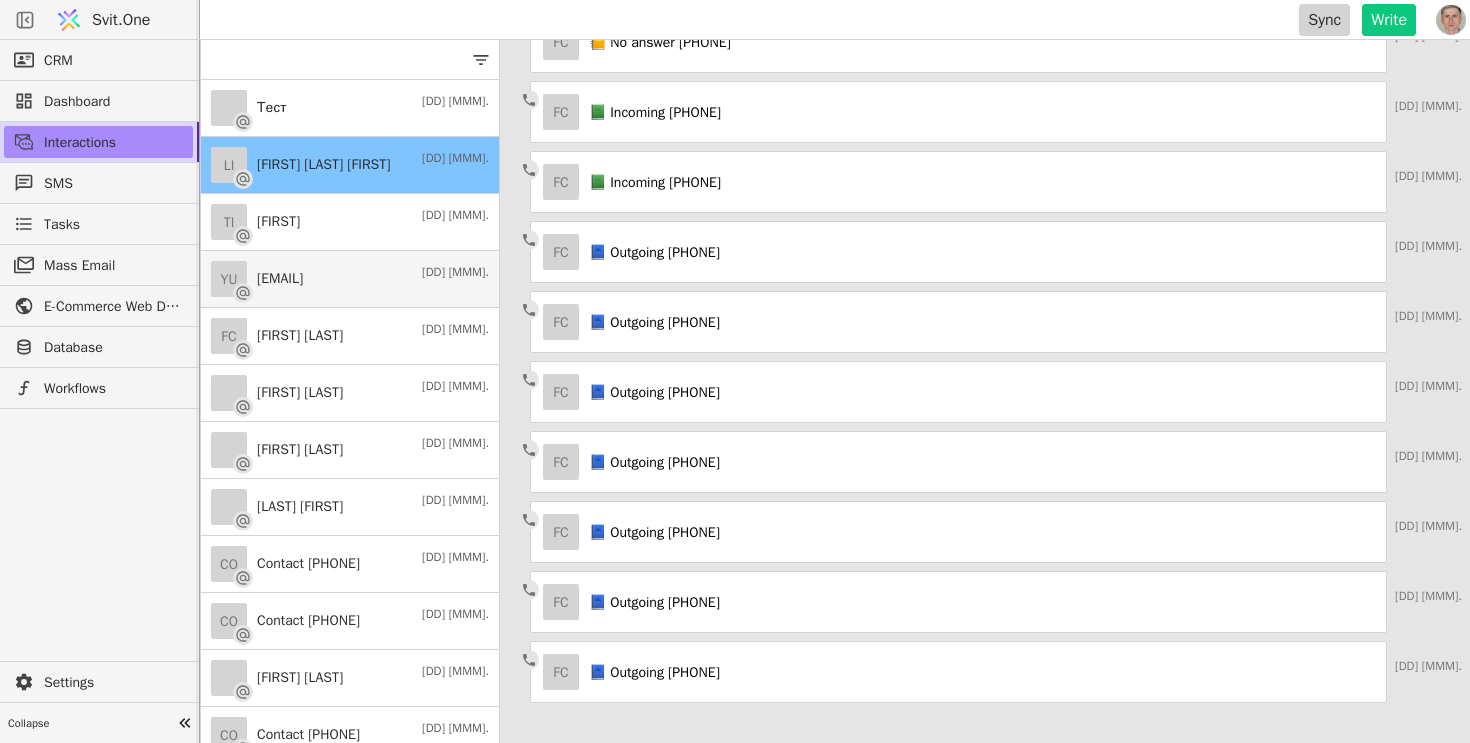 click on "[EMAIL]" at bounding box center [280, 278] 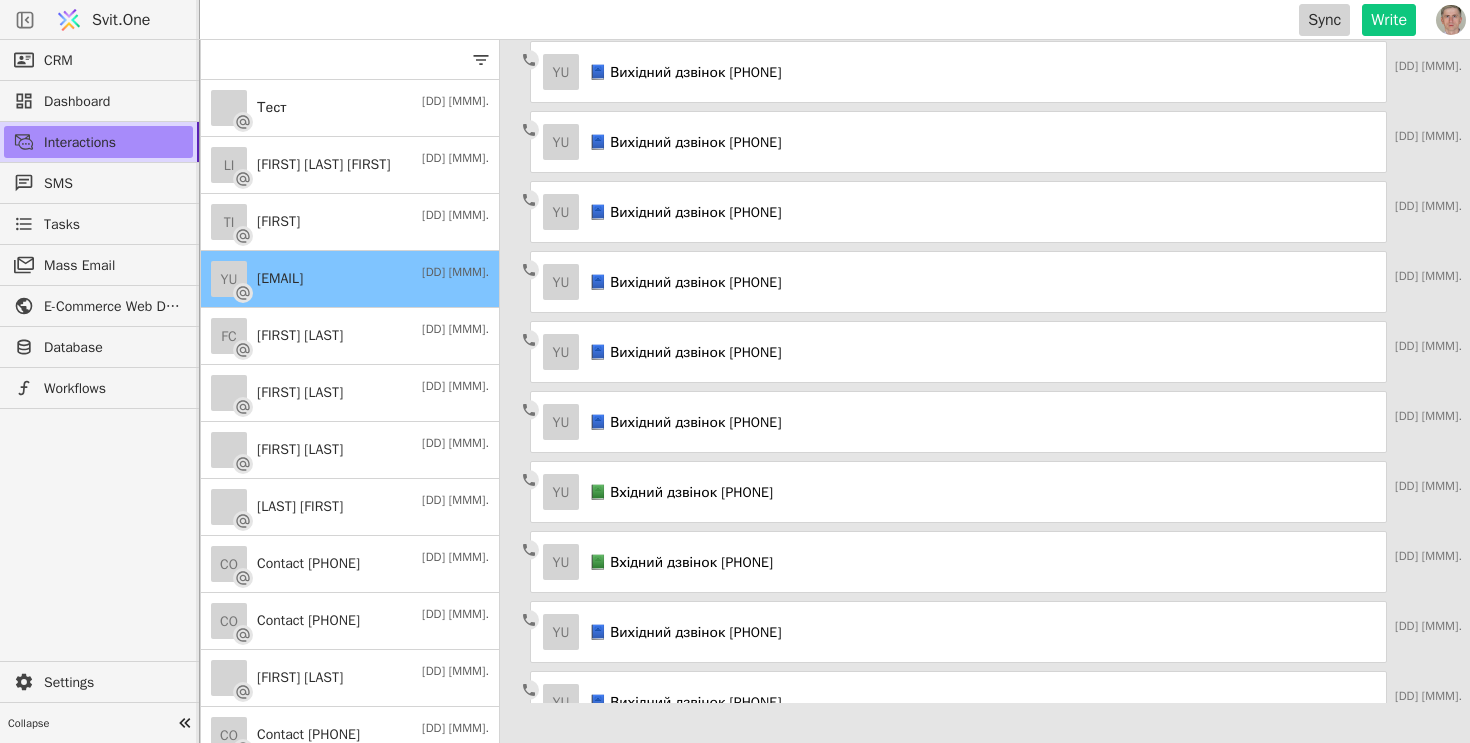scroll, scrollTop: -2869, scrollLeft: 0, axis: vertical 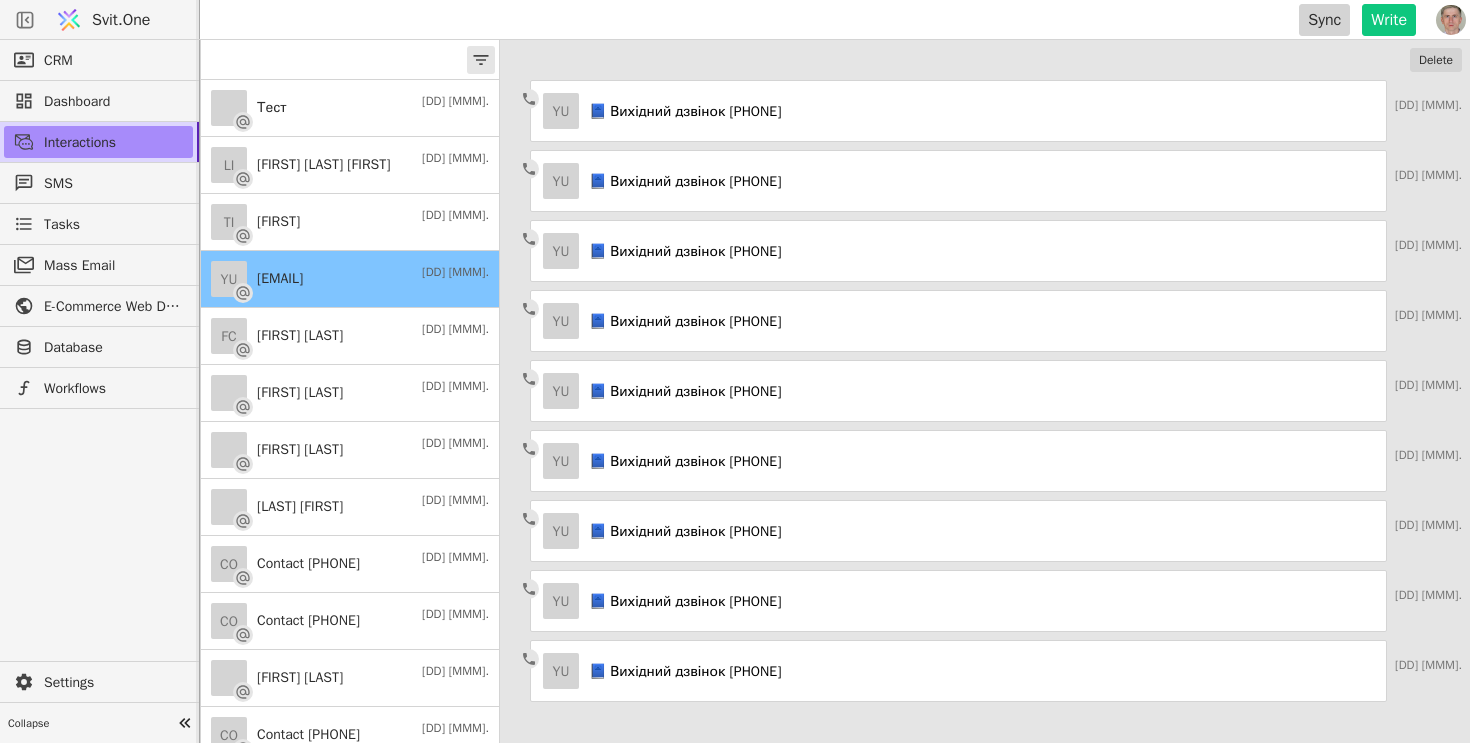 click 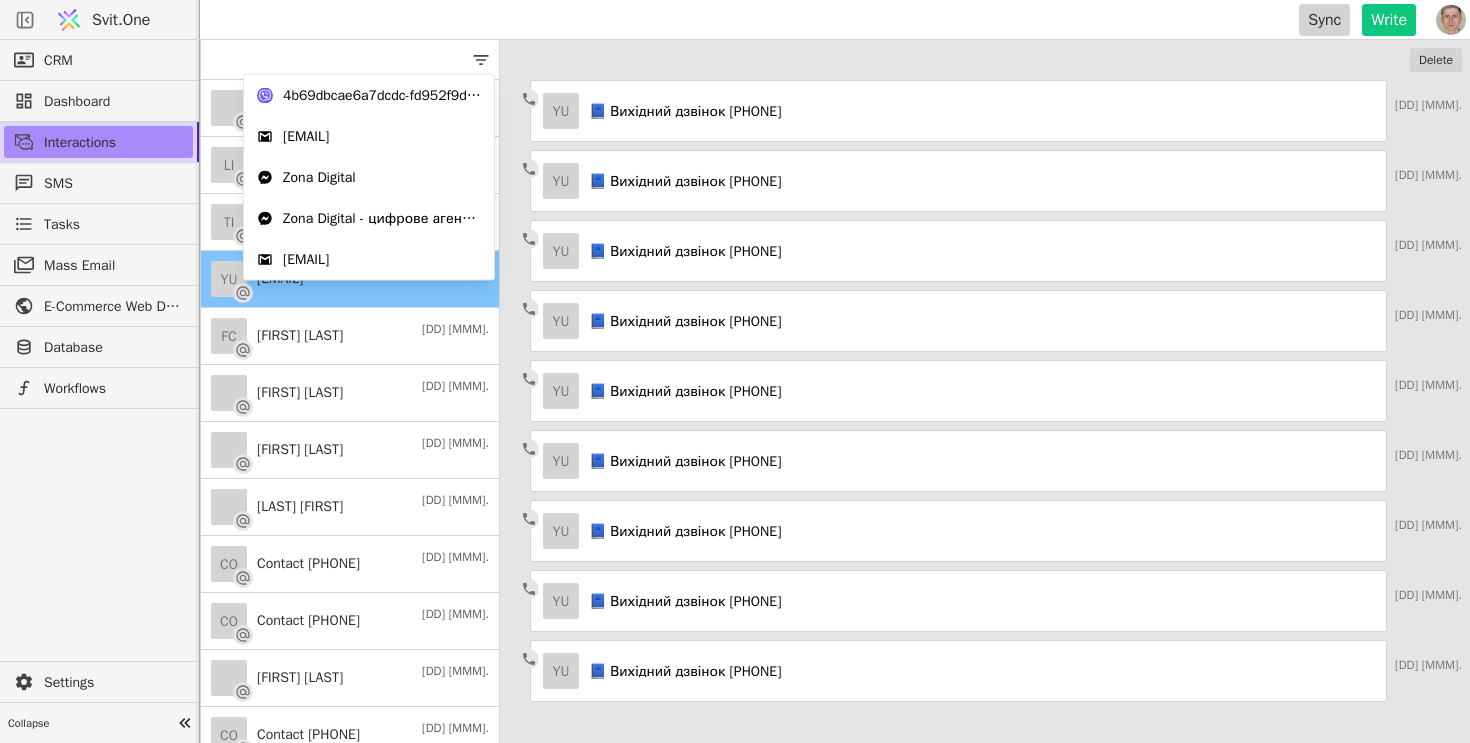 click on "Sync Write" at bounding box center [816, 20] 